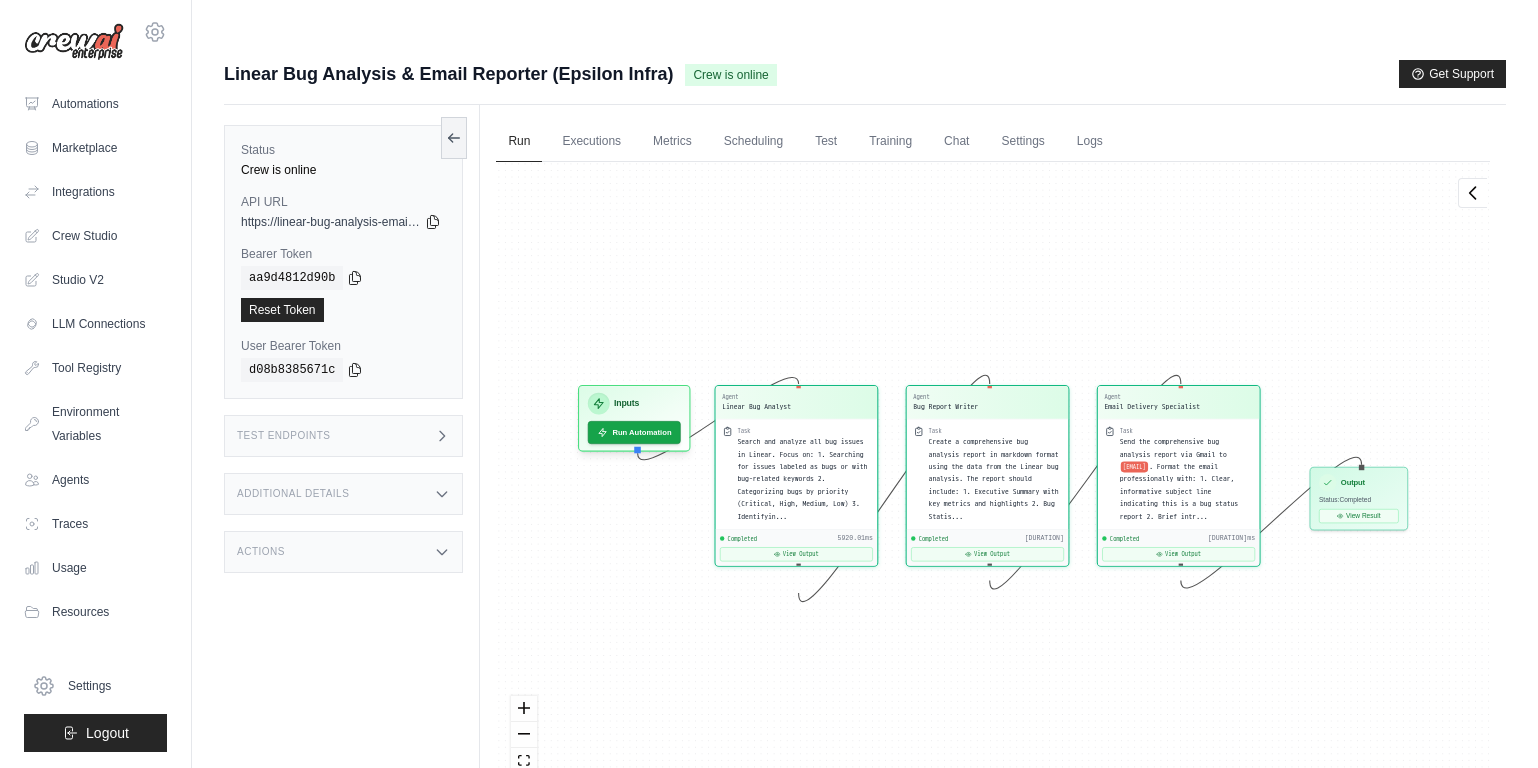 scroll, scrollTop: 3, scrollLeft: 0, axis: vertical 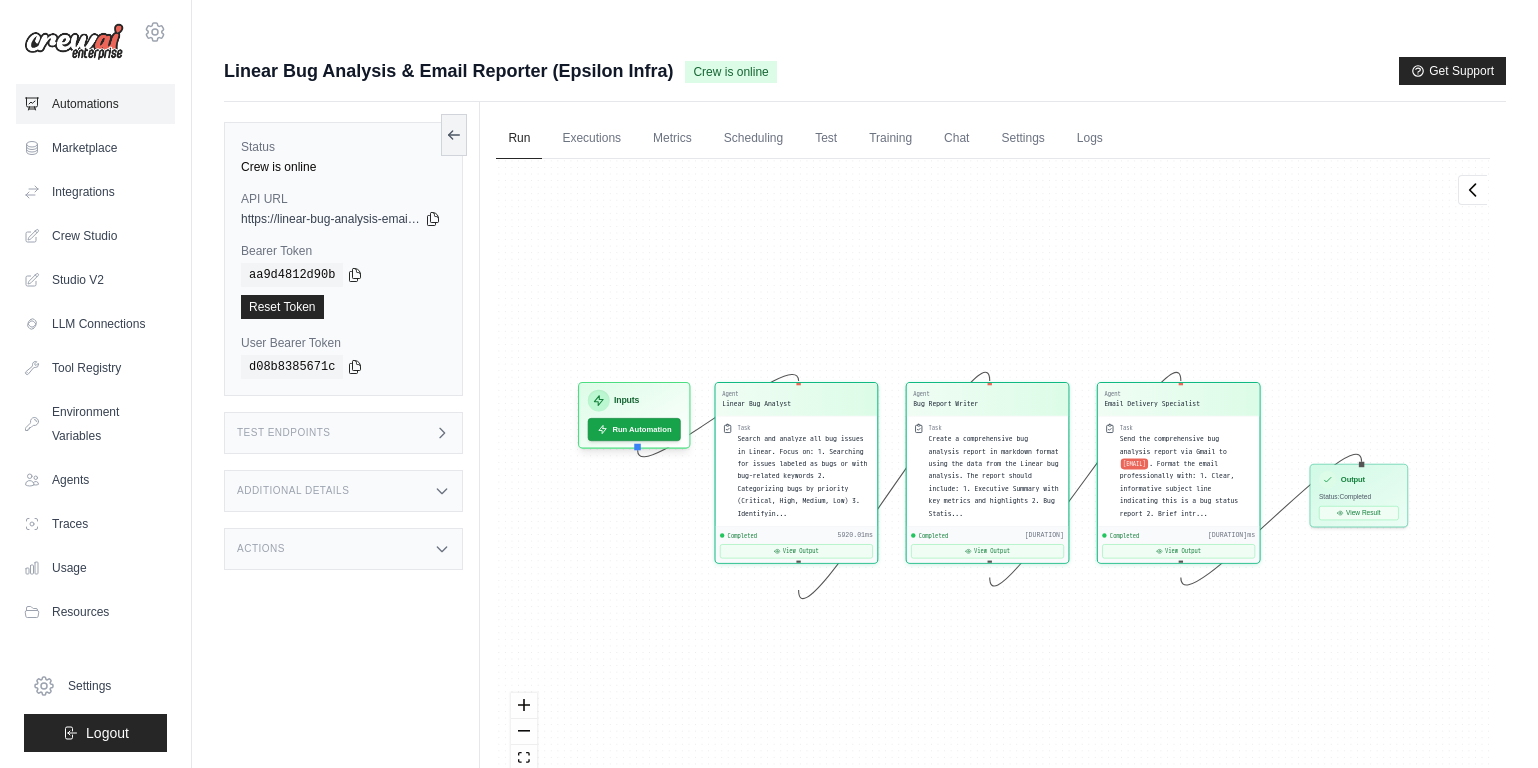 click on "Automations" at bounding box center [95, 104] 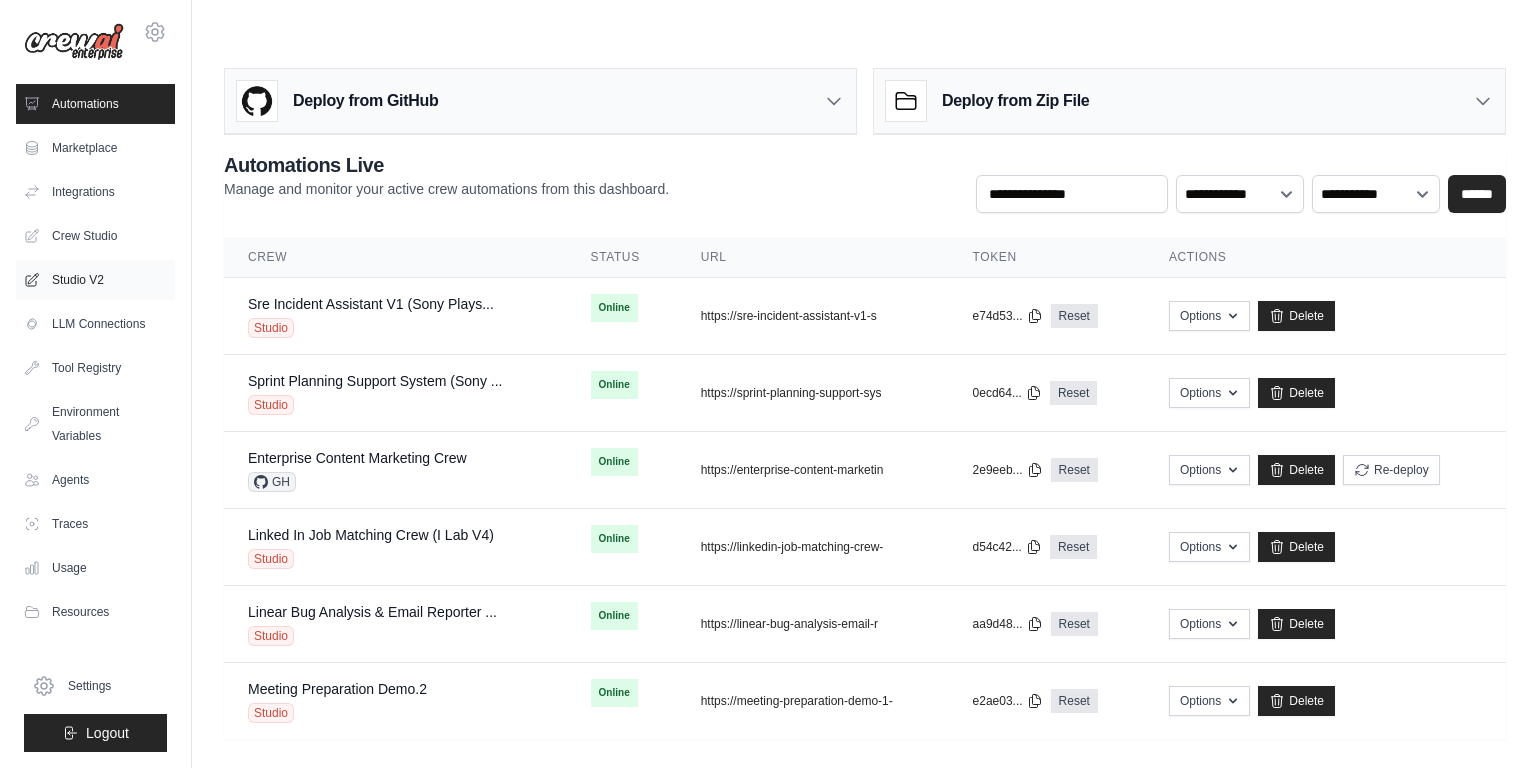 click on "Studio V2" at bounding box center [95, 280] 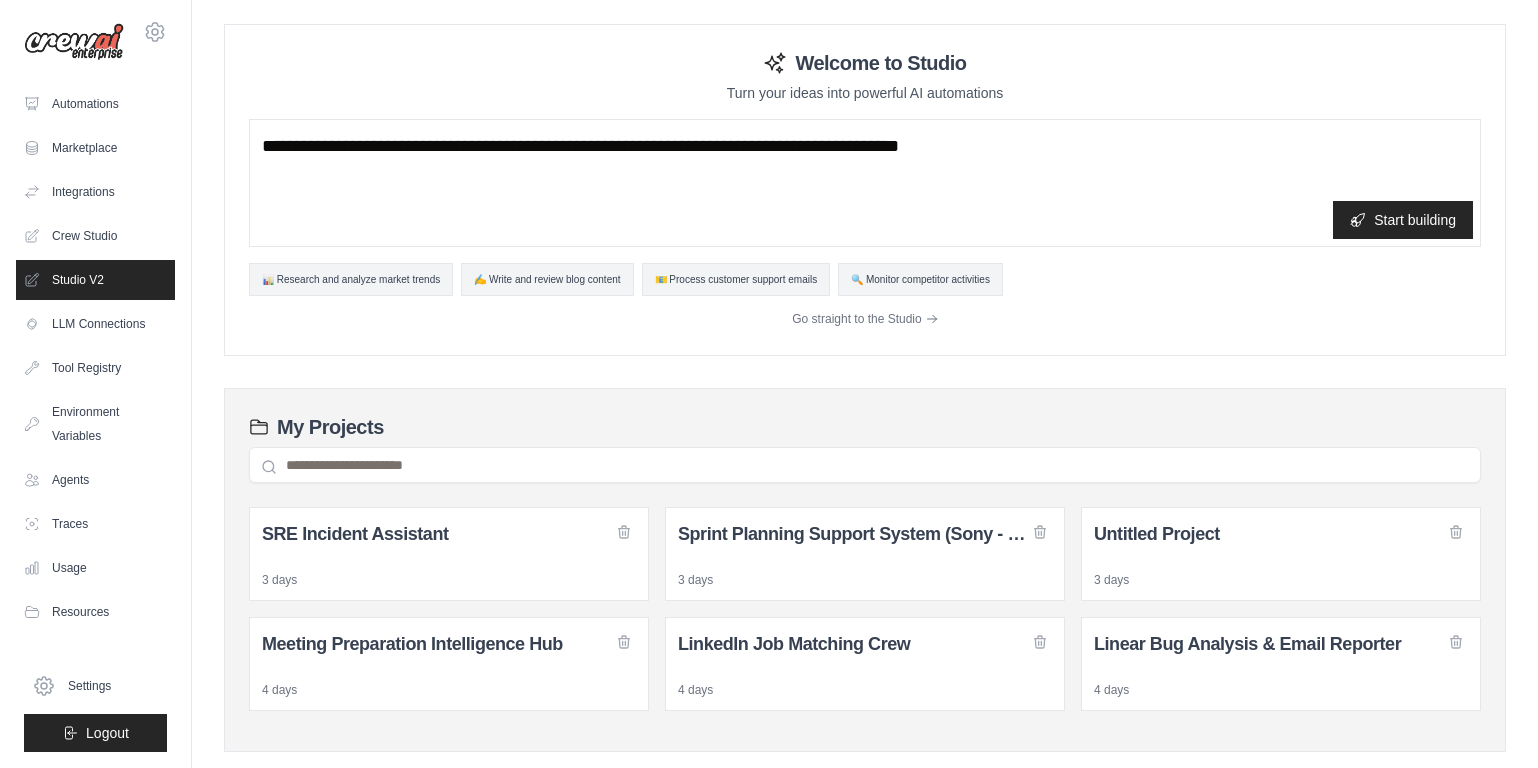 scroll, scrollTop: 0, scrollLeft: 0, axis: both 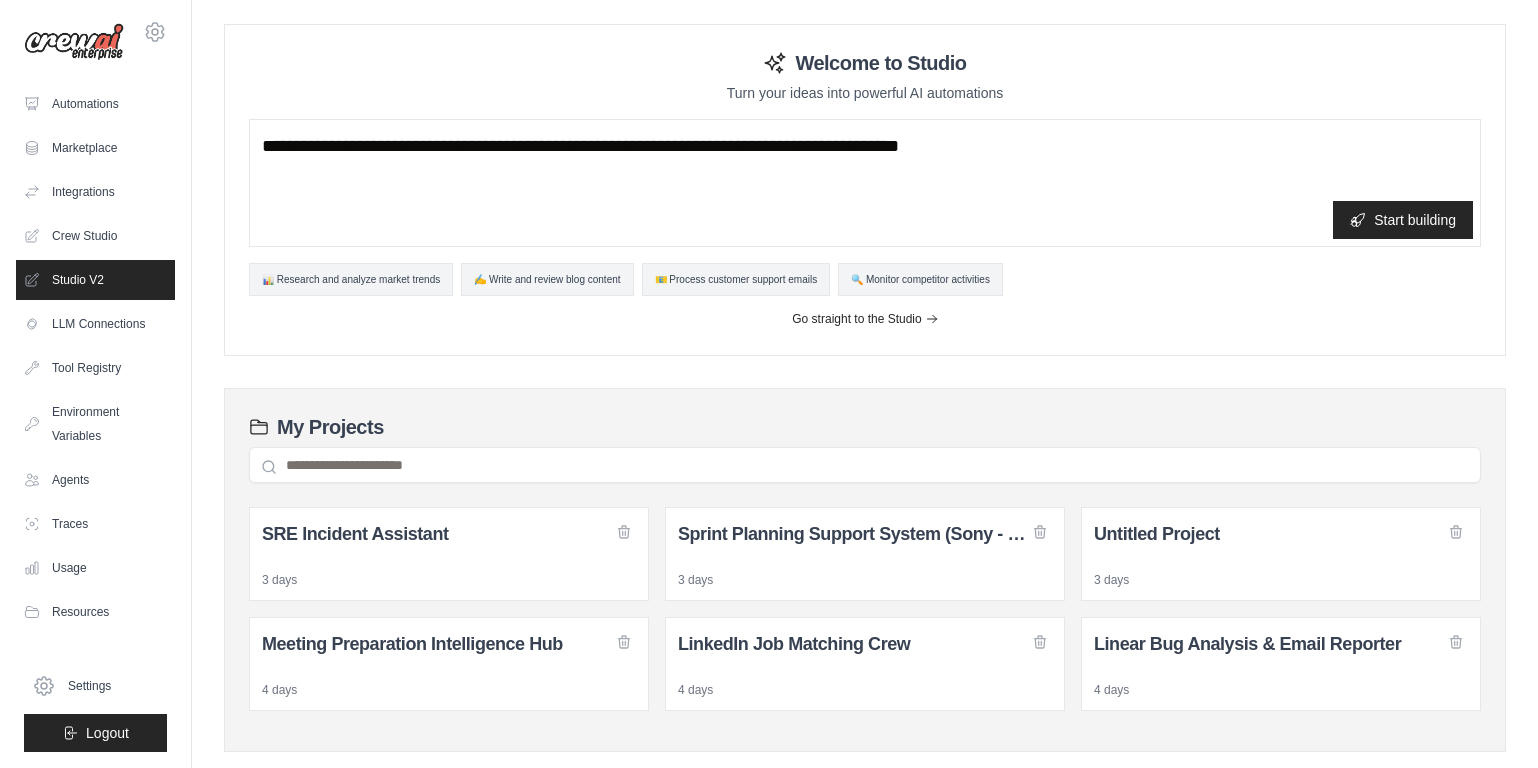 click on "Go straight to the Studio" at bounding box center [864, 319] 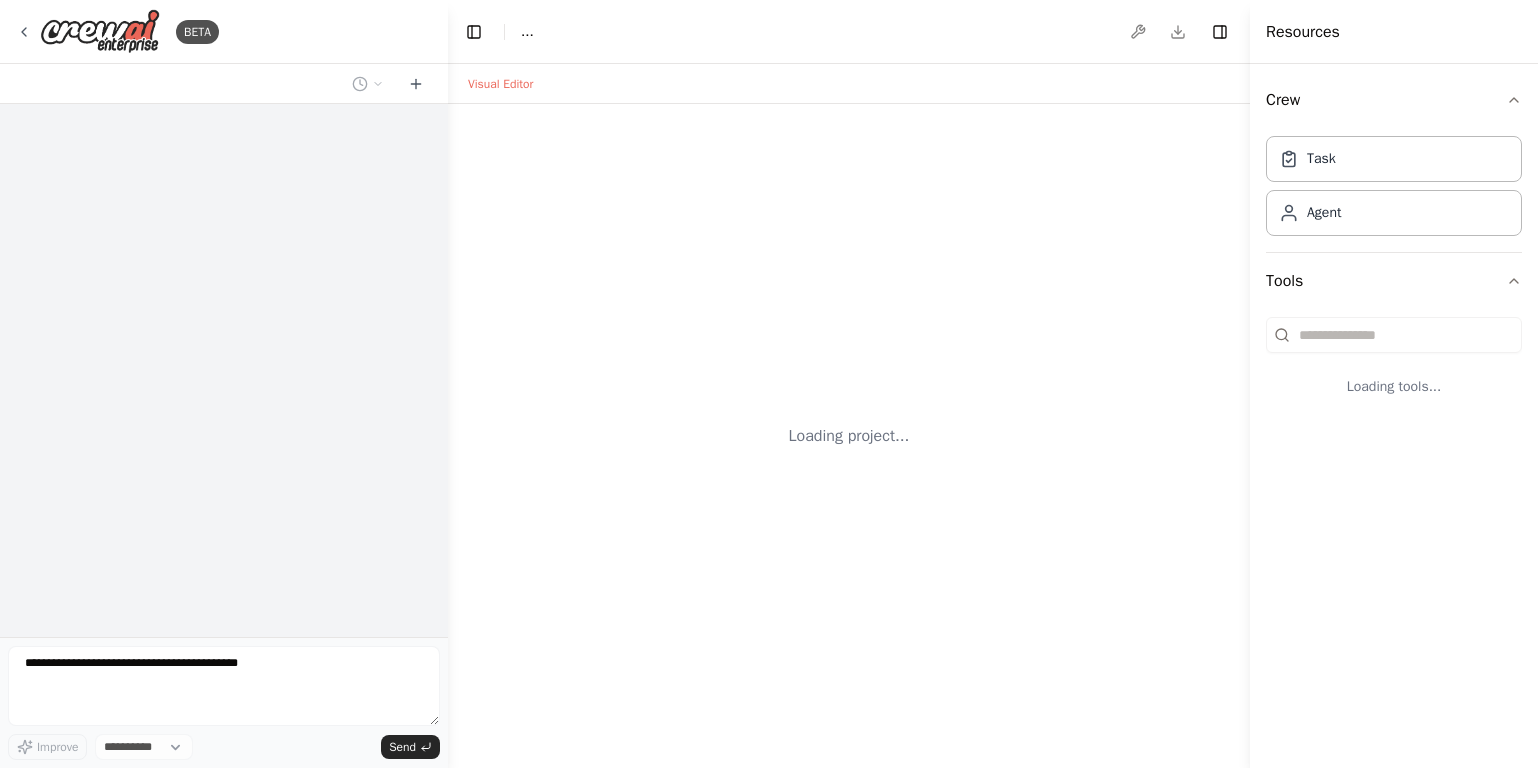 scroll, scrollTop: 0, scrollLeft: 0, axis: both 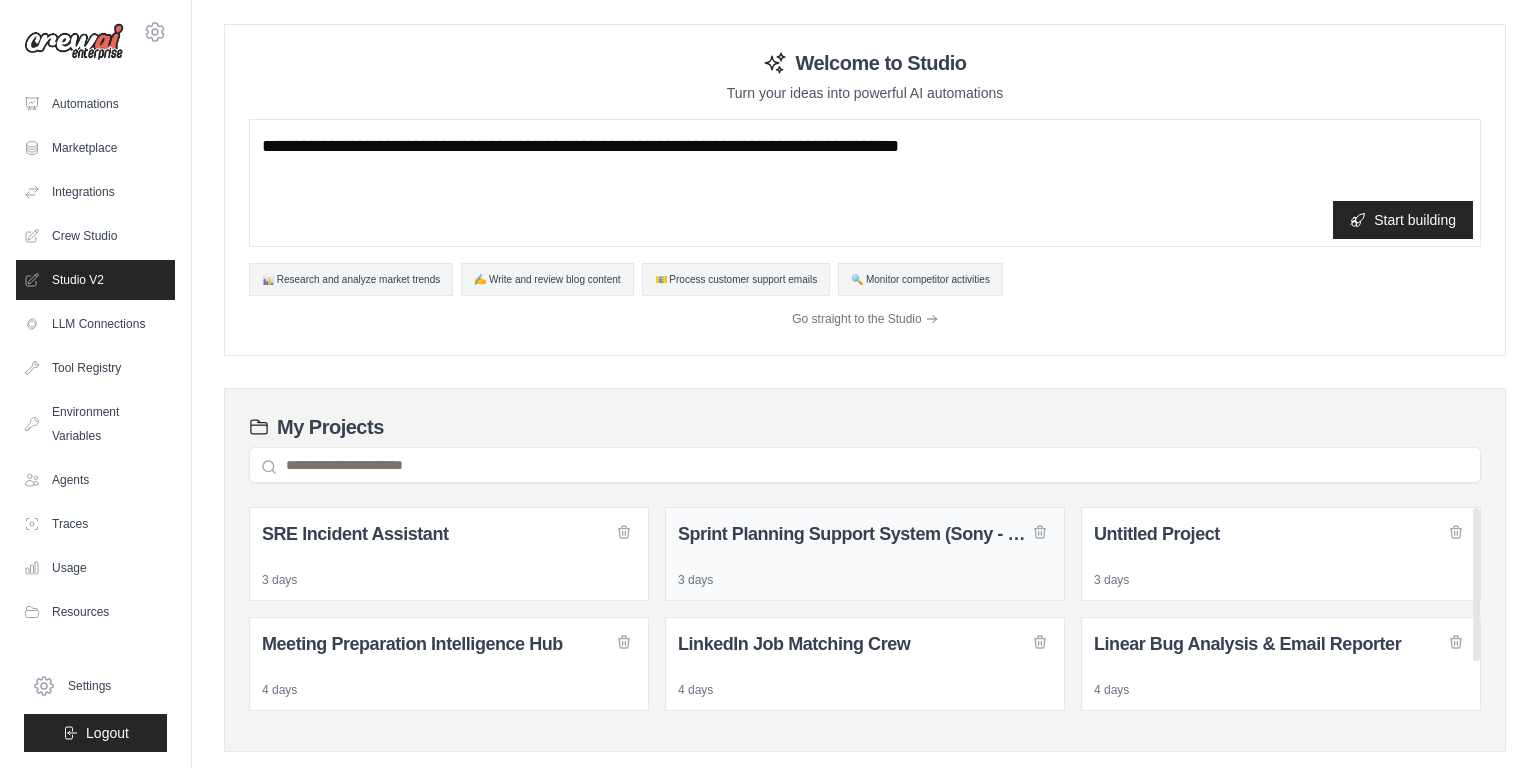click on "Sprint Planning Support System (Sony - Playstation)" at bounding box center [853, 534] 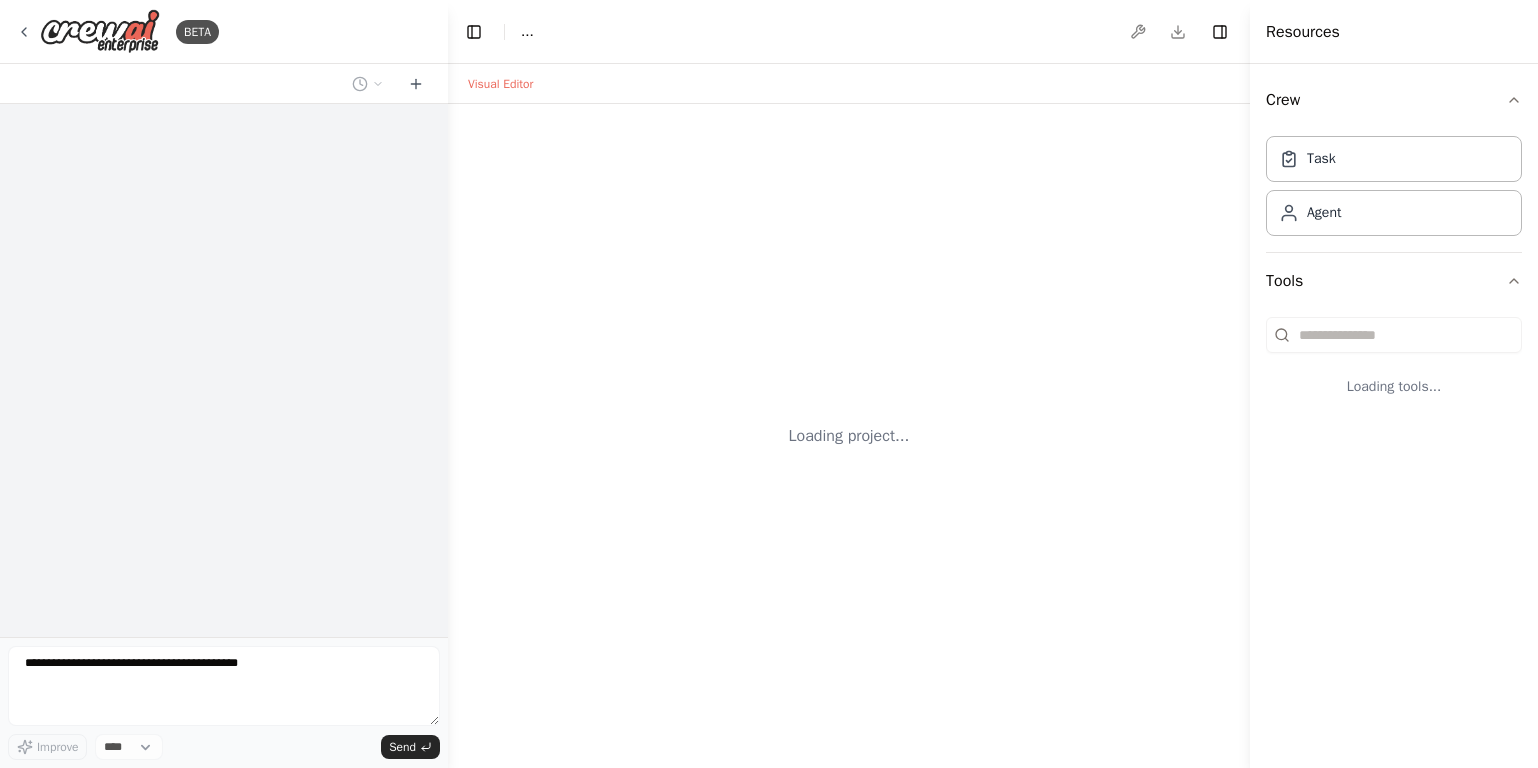 scroll, scrollTop: 0, scrollLeft: 0, axis: both 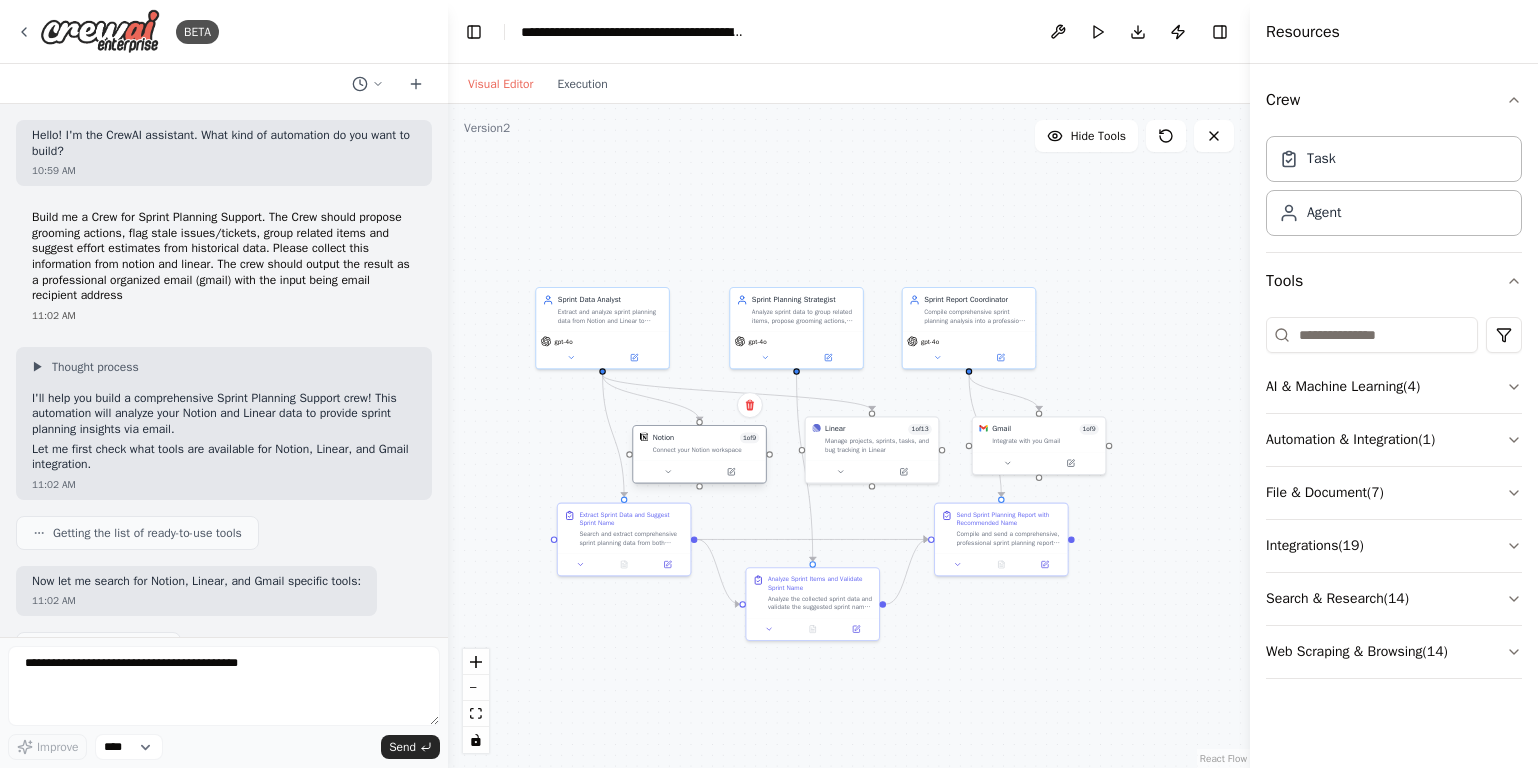 drag, startPoint x: 688, startPoint y: 435, endPoint x: 697, endPoint y: 441, distance: 10.816654 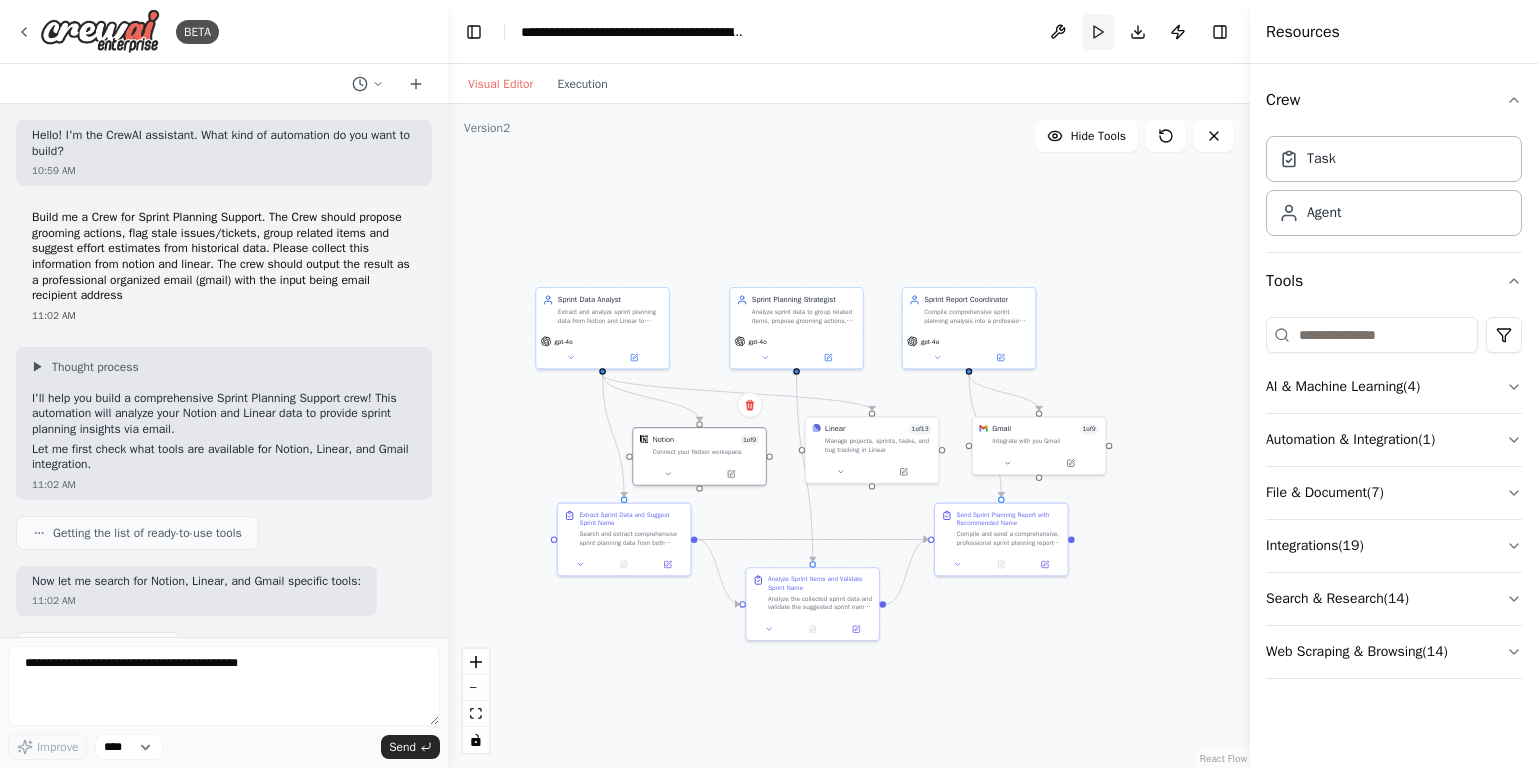 click on "Run" at bounding box center (1098, 32) 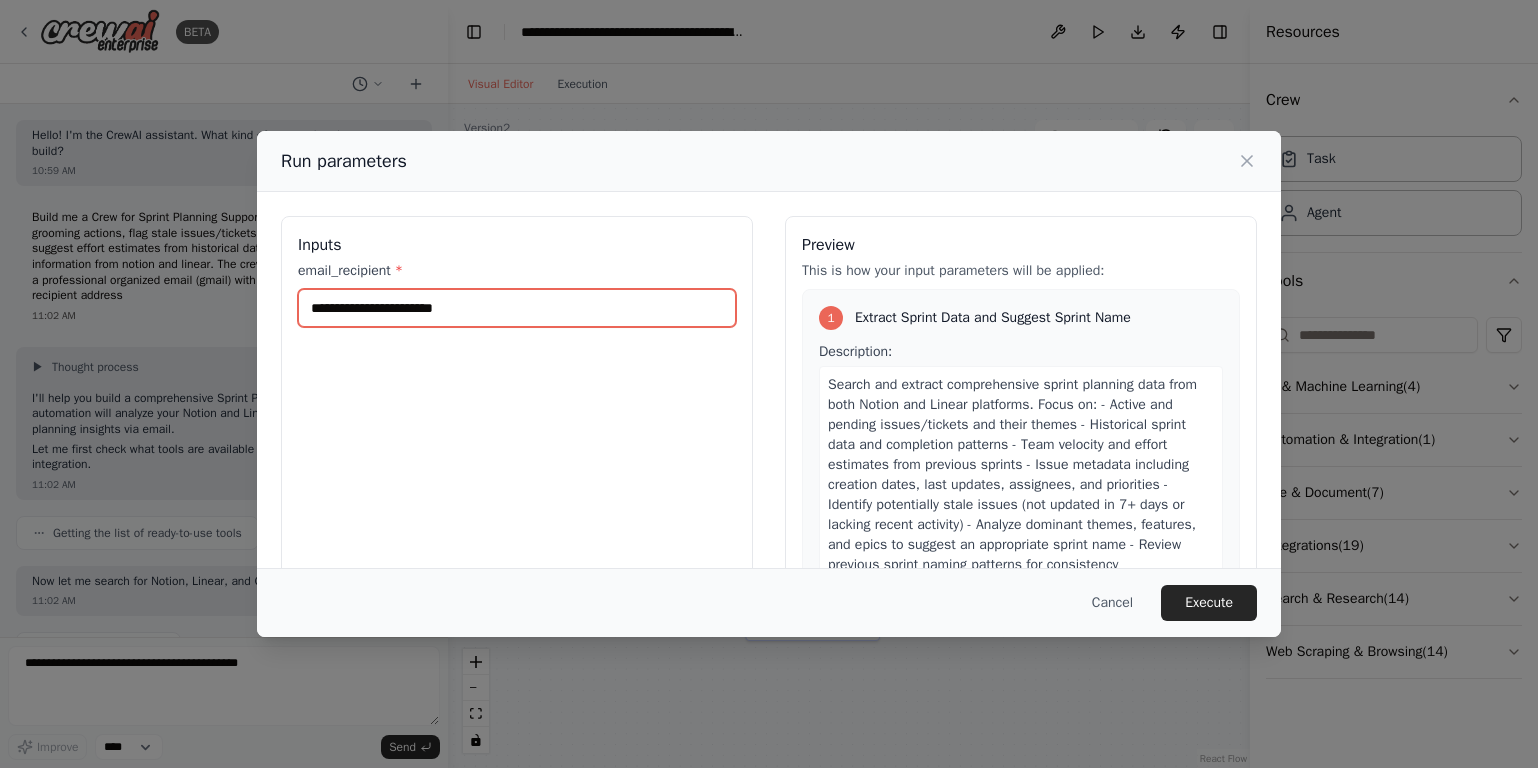 click on "email_recipient *" at bounding box center [517, 308] 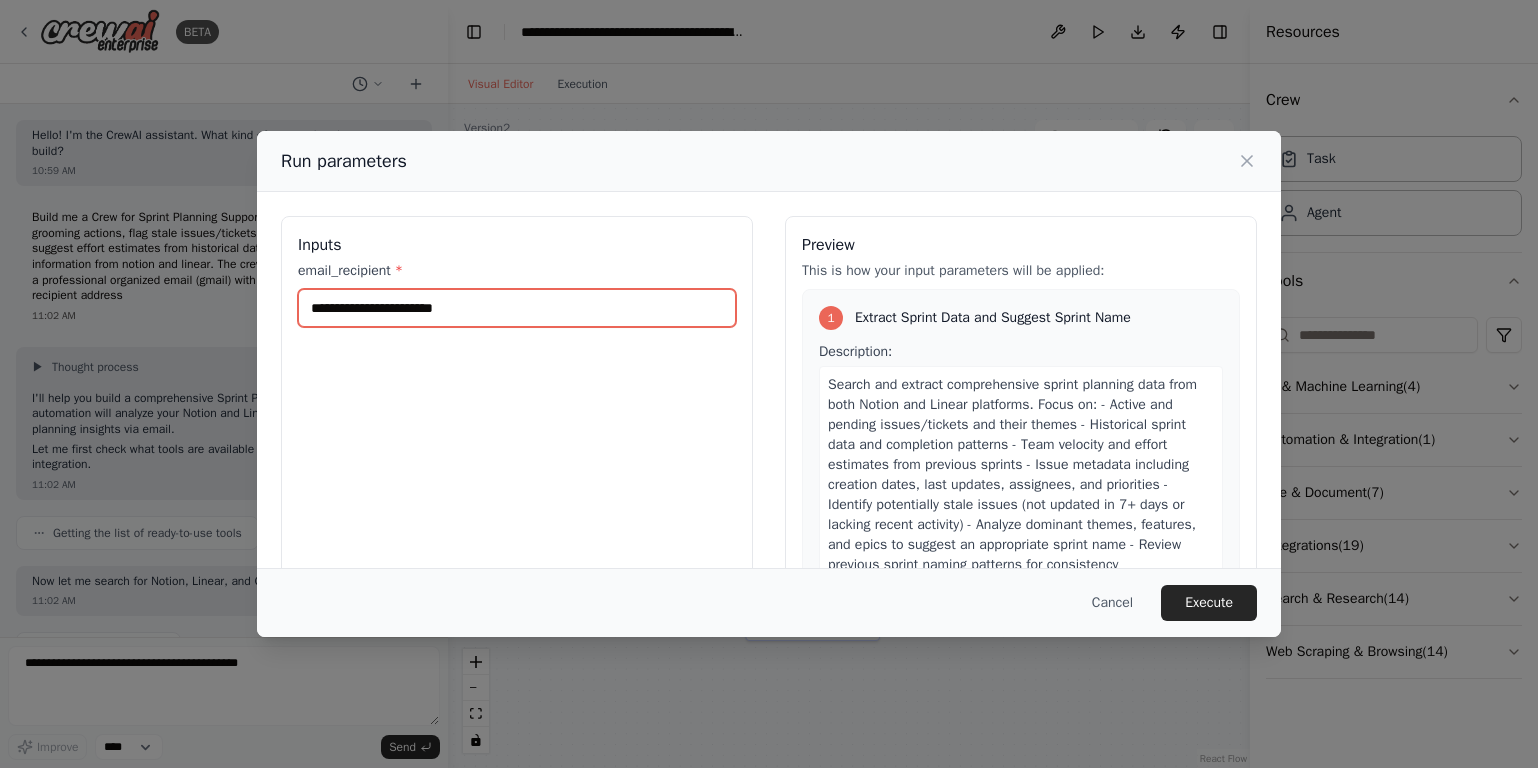 type on "**********" 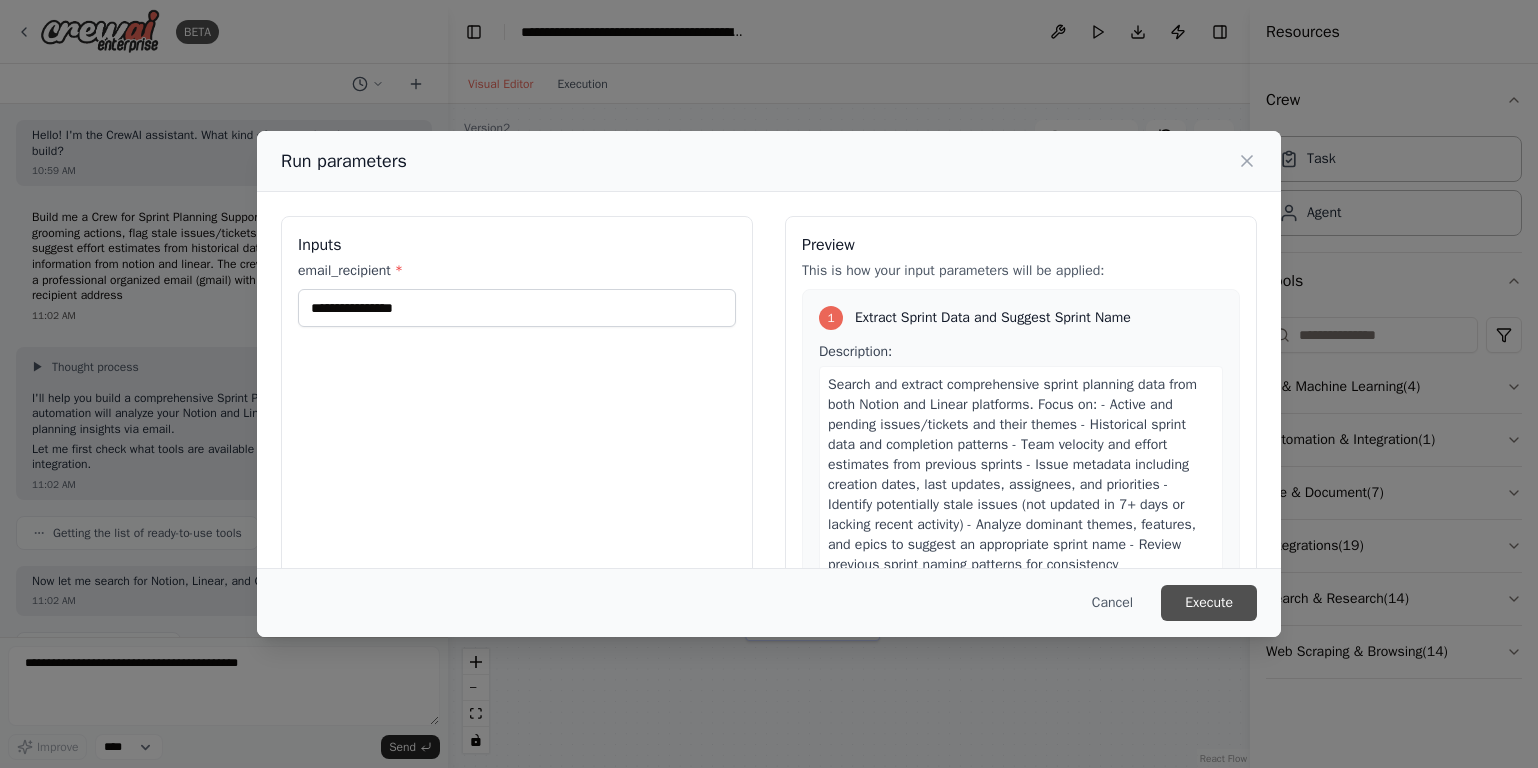 click on "Execute" at bounding box center (1209, 603) 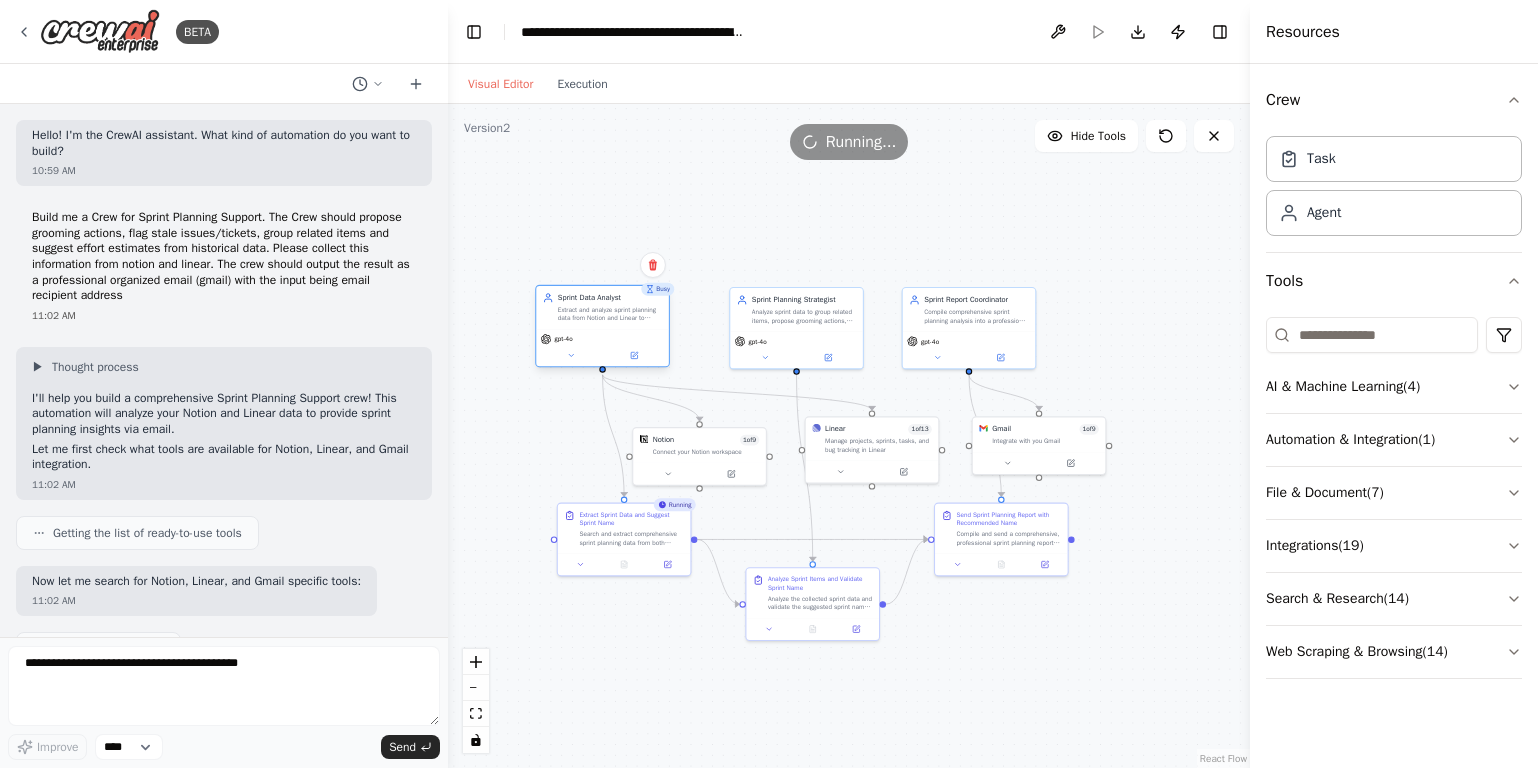 click on "Extract and analyze sprint planning data from Notion and Linear to identify patterns, stale issues, historical effort estimates, and suggest an appropriate sprint name based on current themes and priorities." at bounding box center (610, 313) 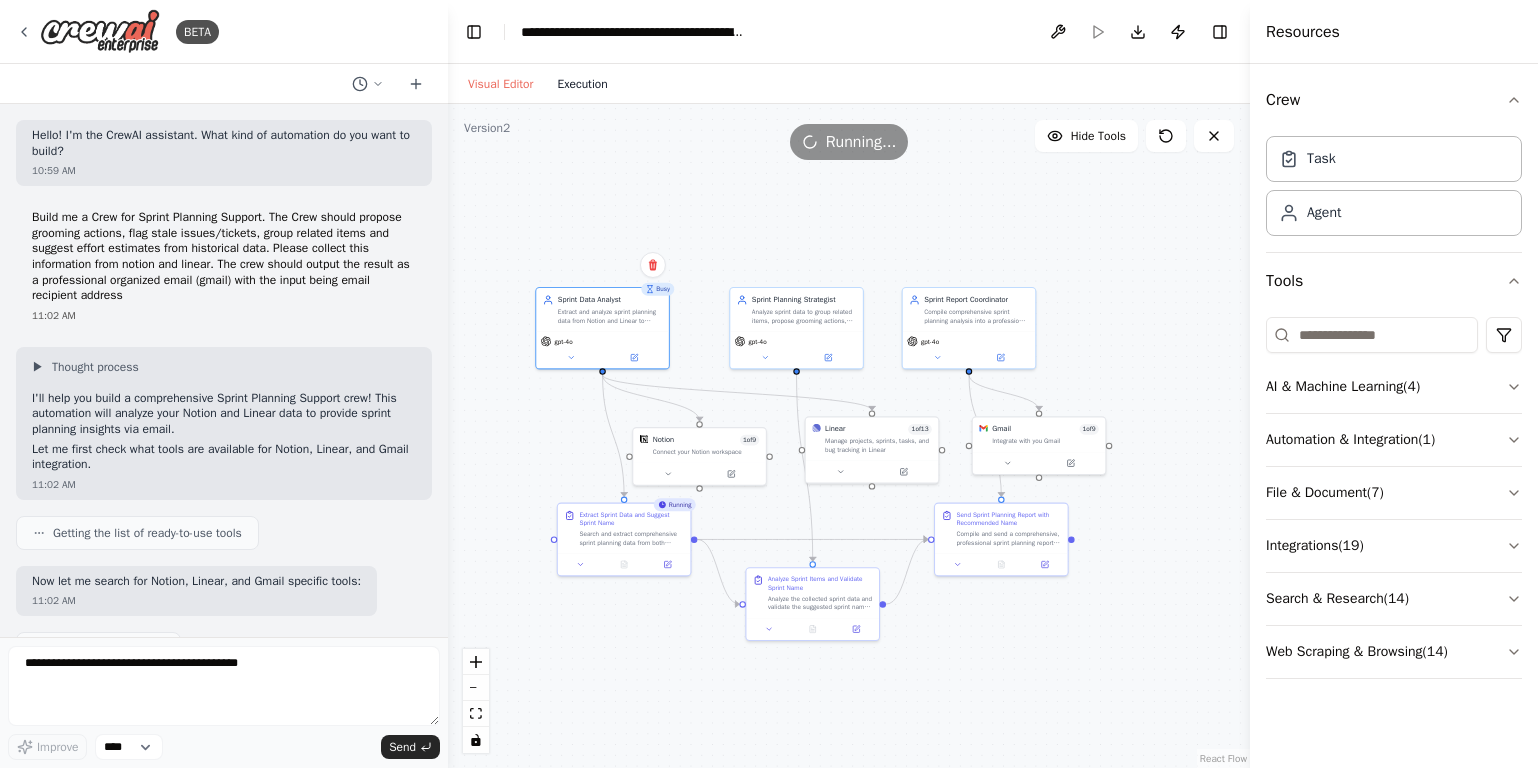 click on "Execution" at bounding box center [582, 84] 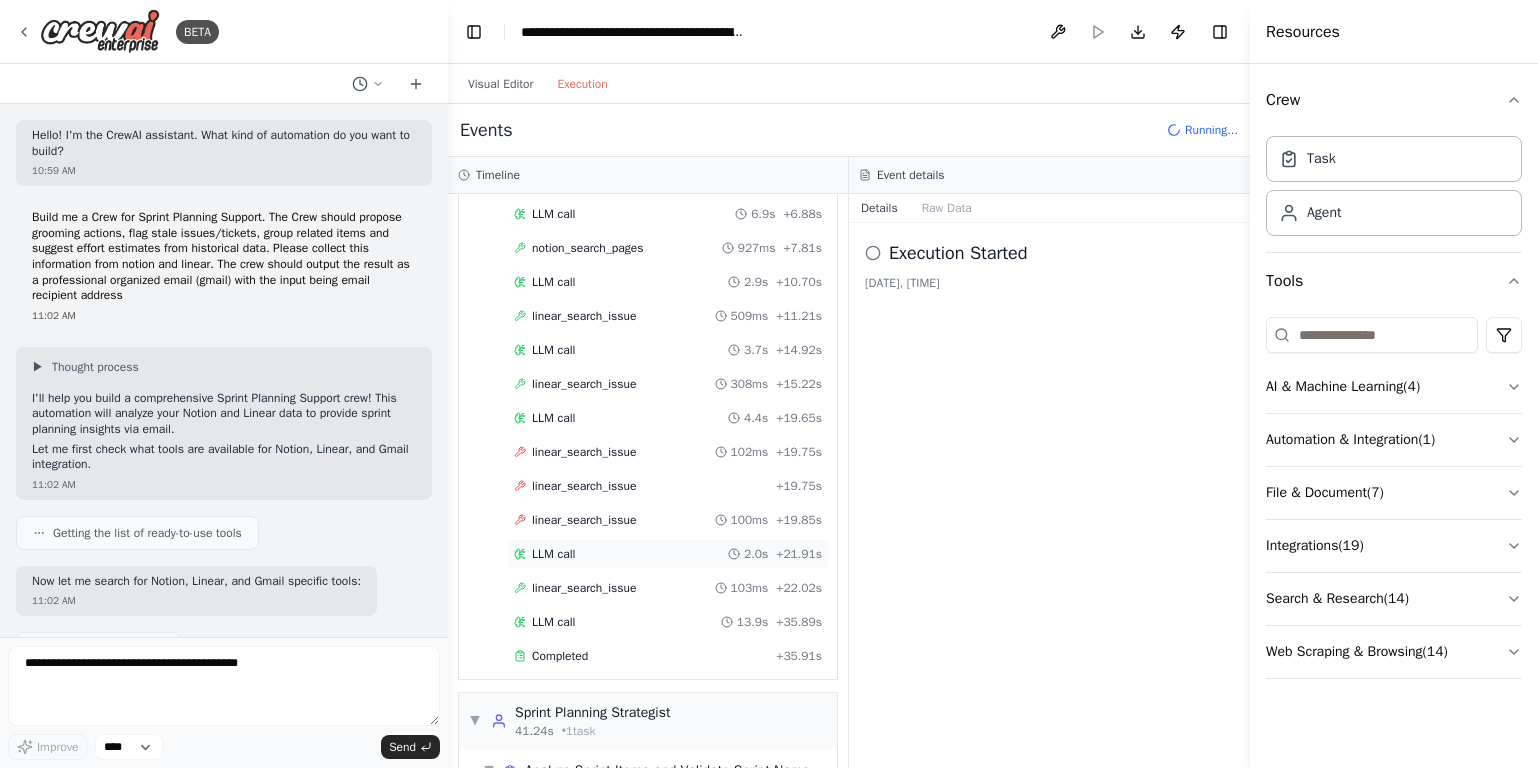 scroll, scrollTop: 148, scrollLeft: 0, axis: vertical 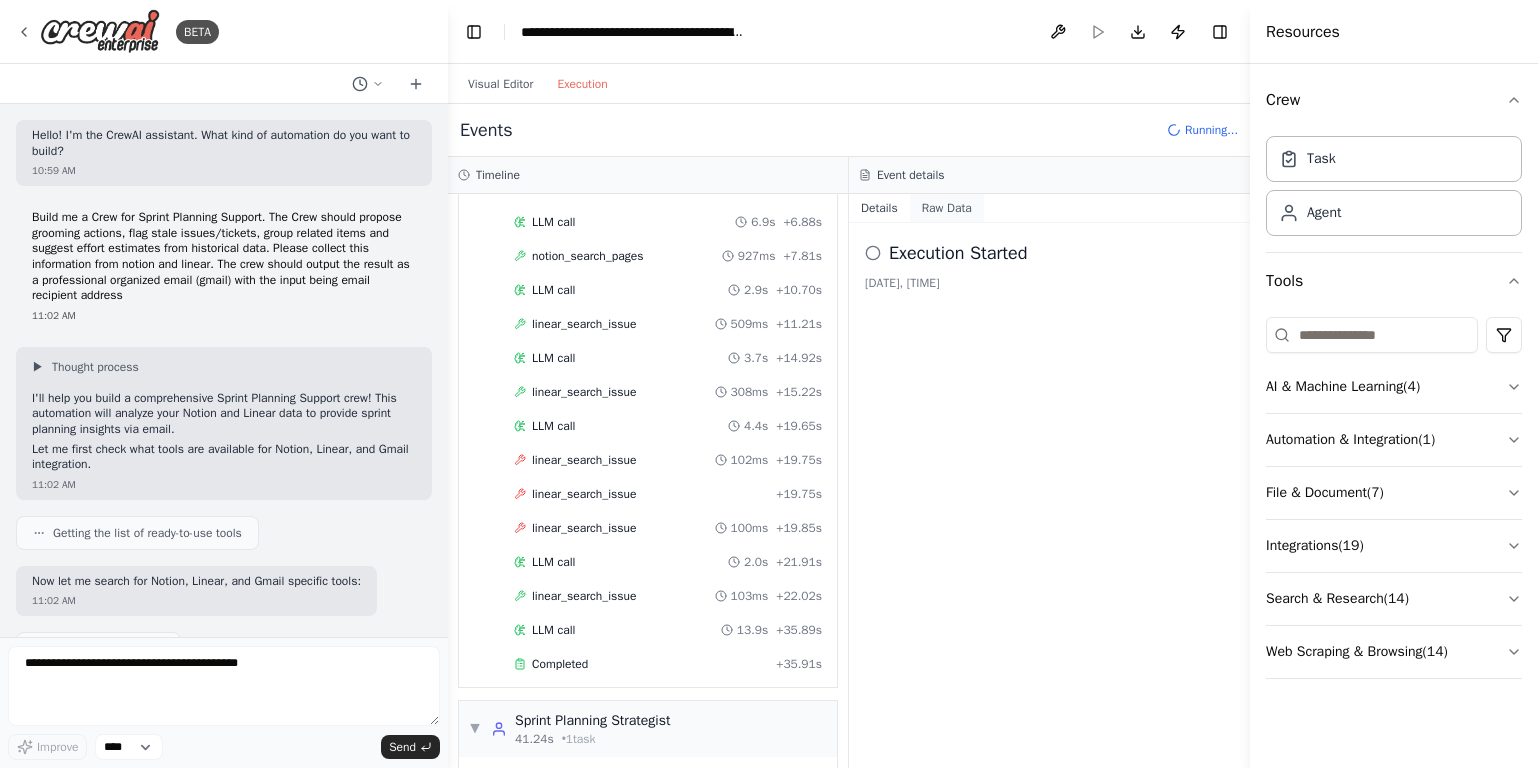 click on "Raw Data" at bounding box center [947, 208] 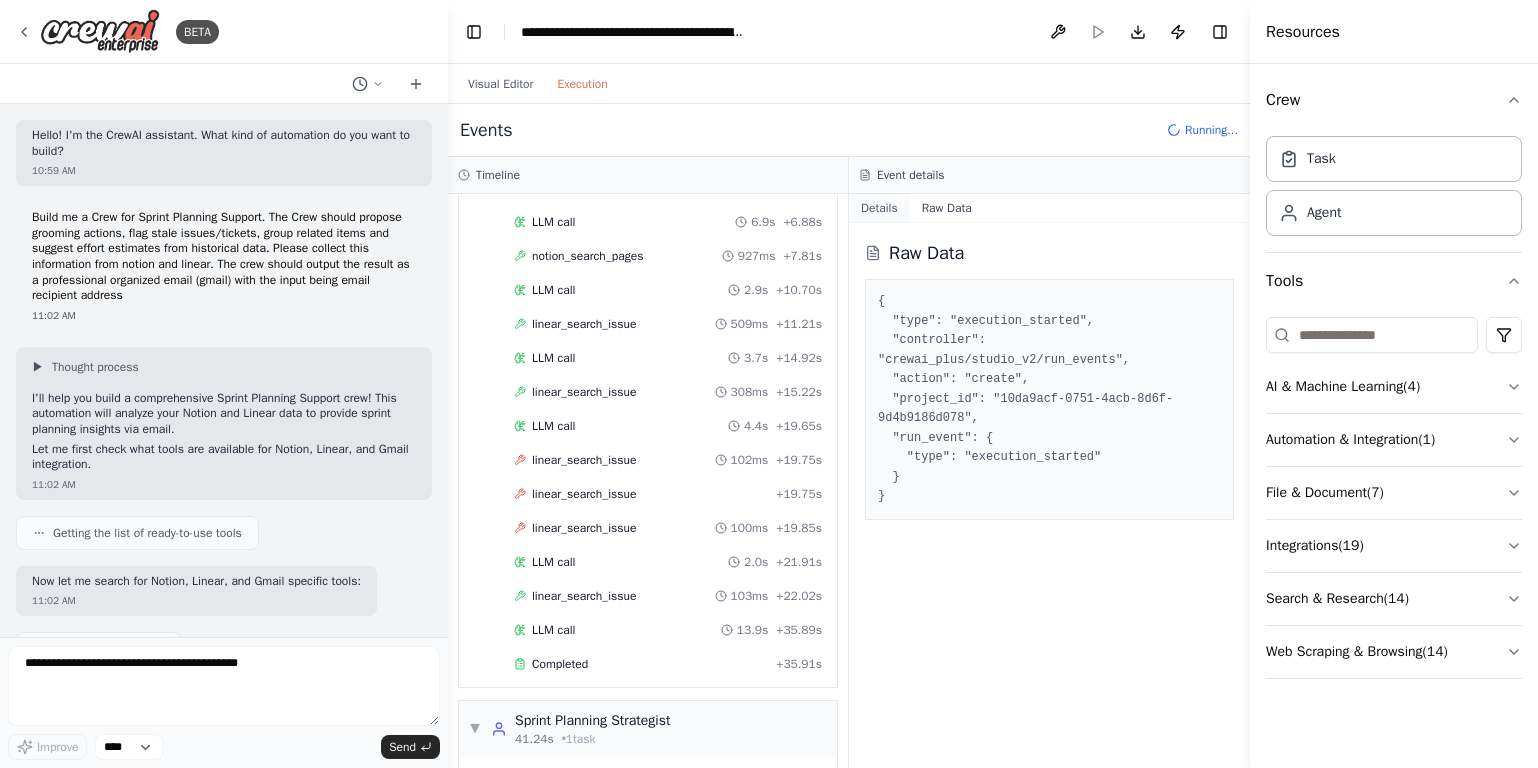 click on "Details" at bounding box center [879, 208] 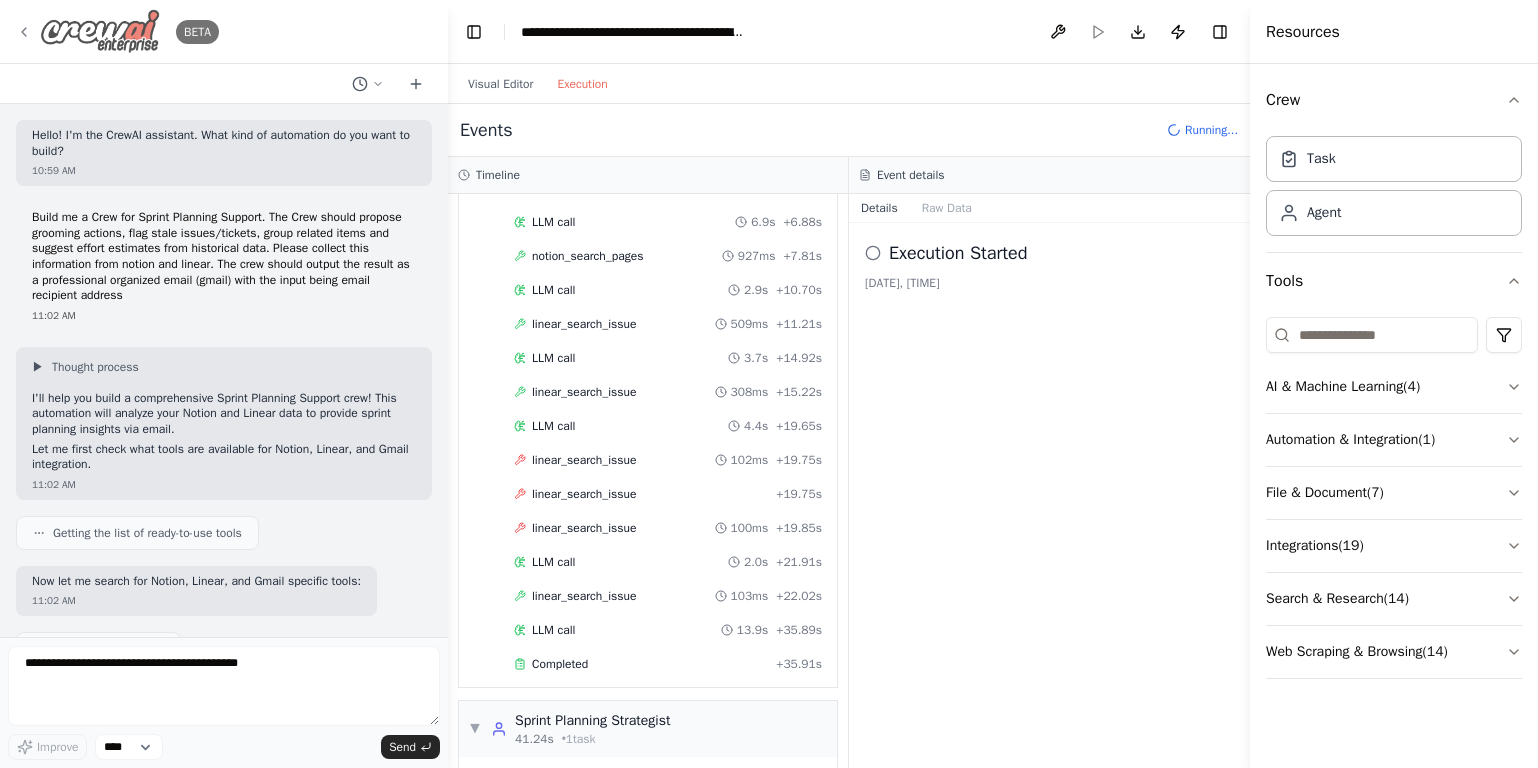 click 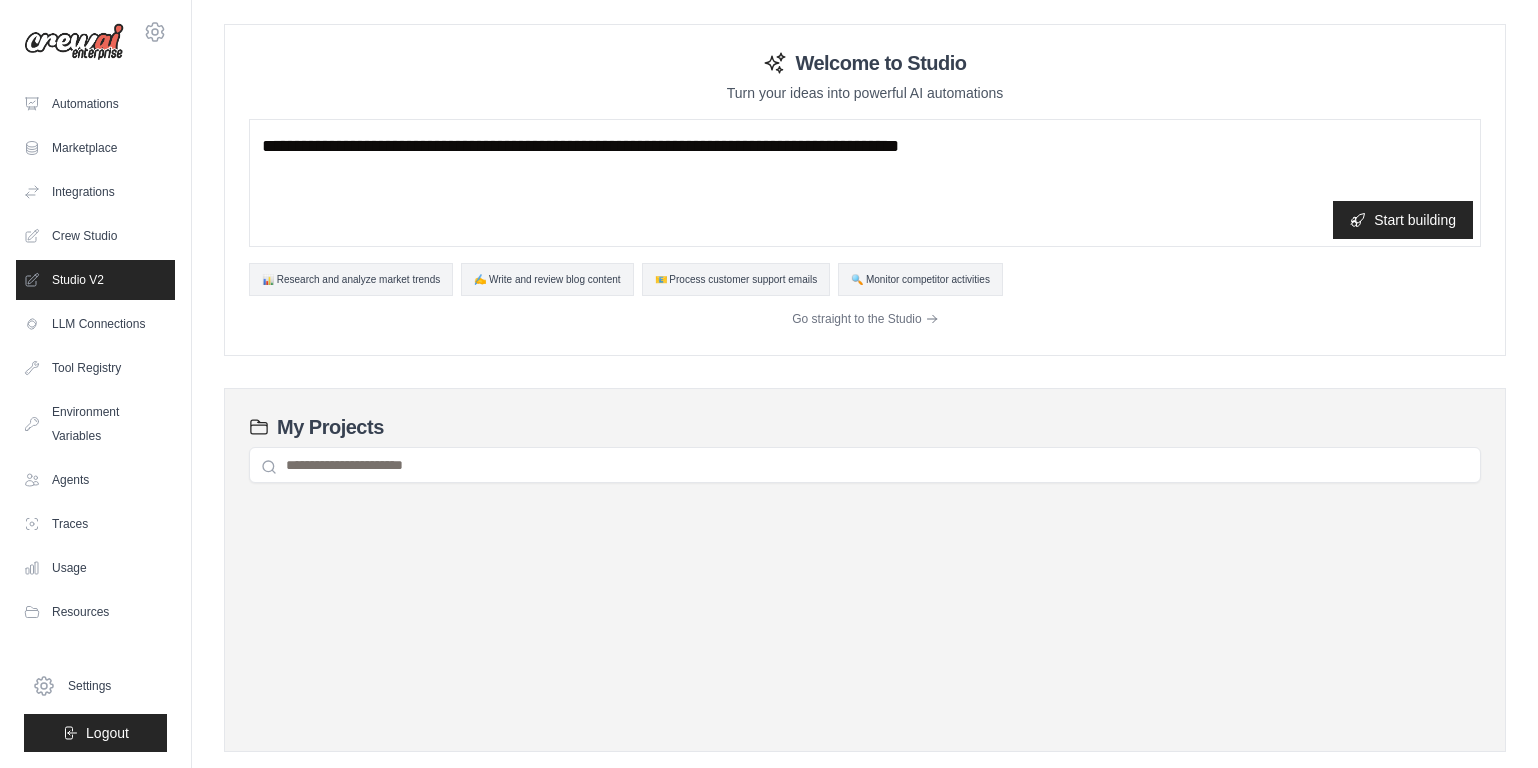 scroll, scrollTop: 0, scrollLeft: 0, axis: both 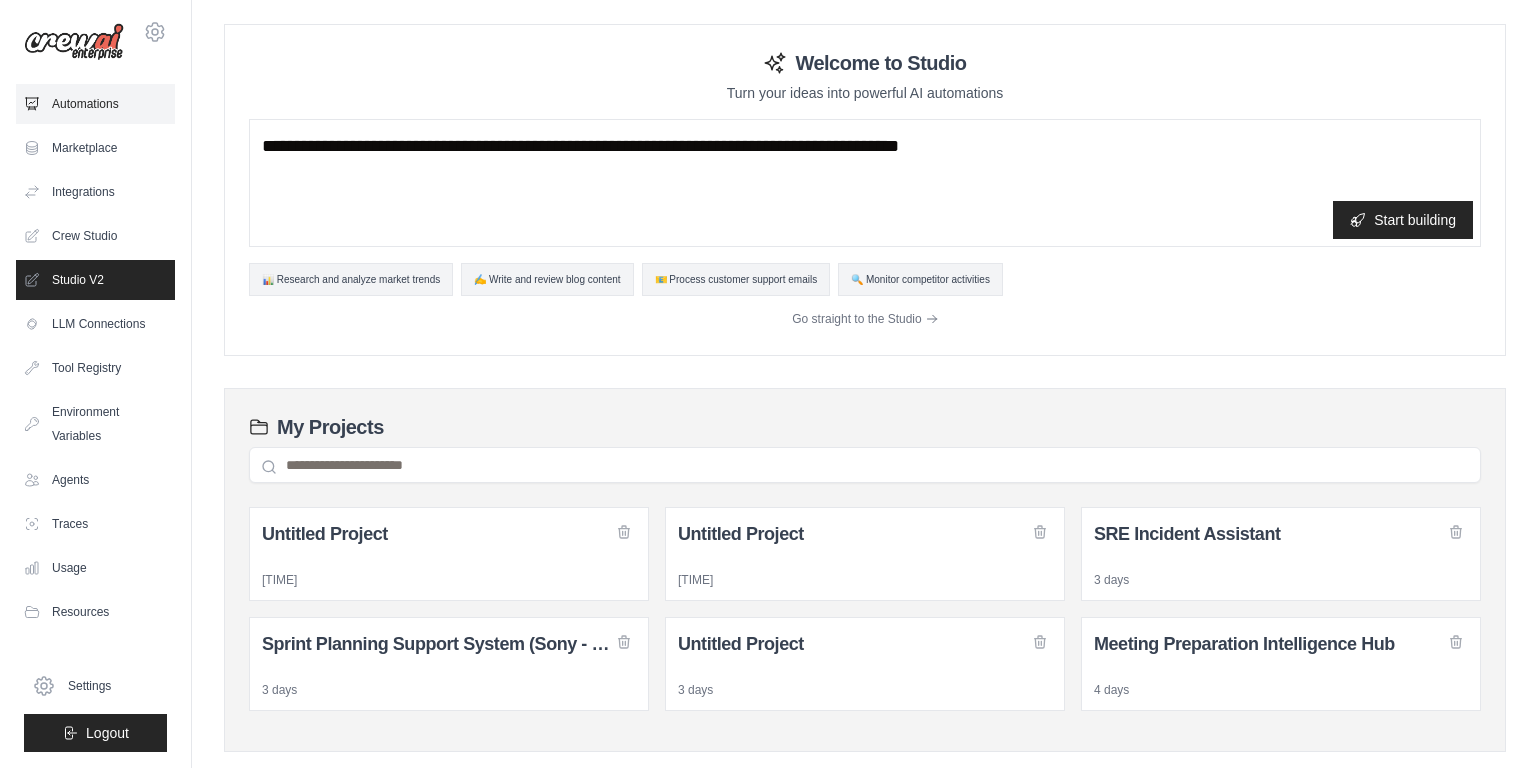 click on "Automations" at bounding box center [95, 104] 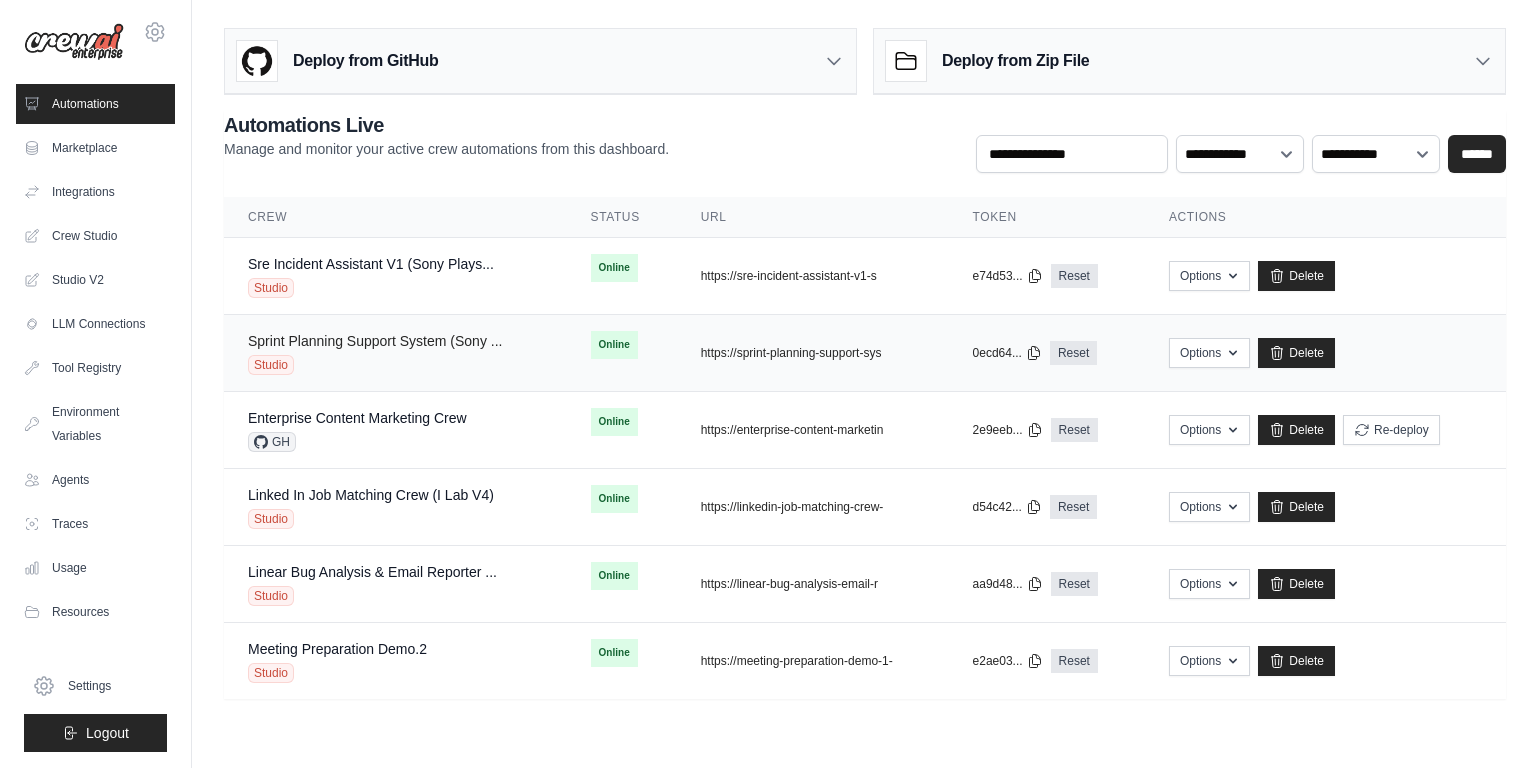 click on "Sprint Planning Support System (Sony ..." at bounding box center [375, 341] 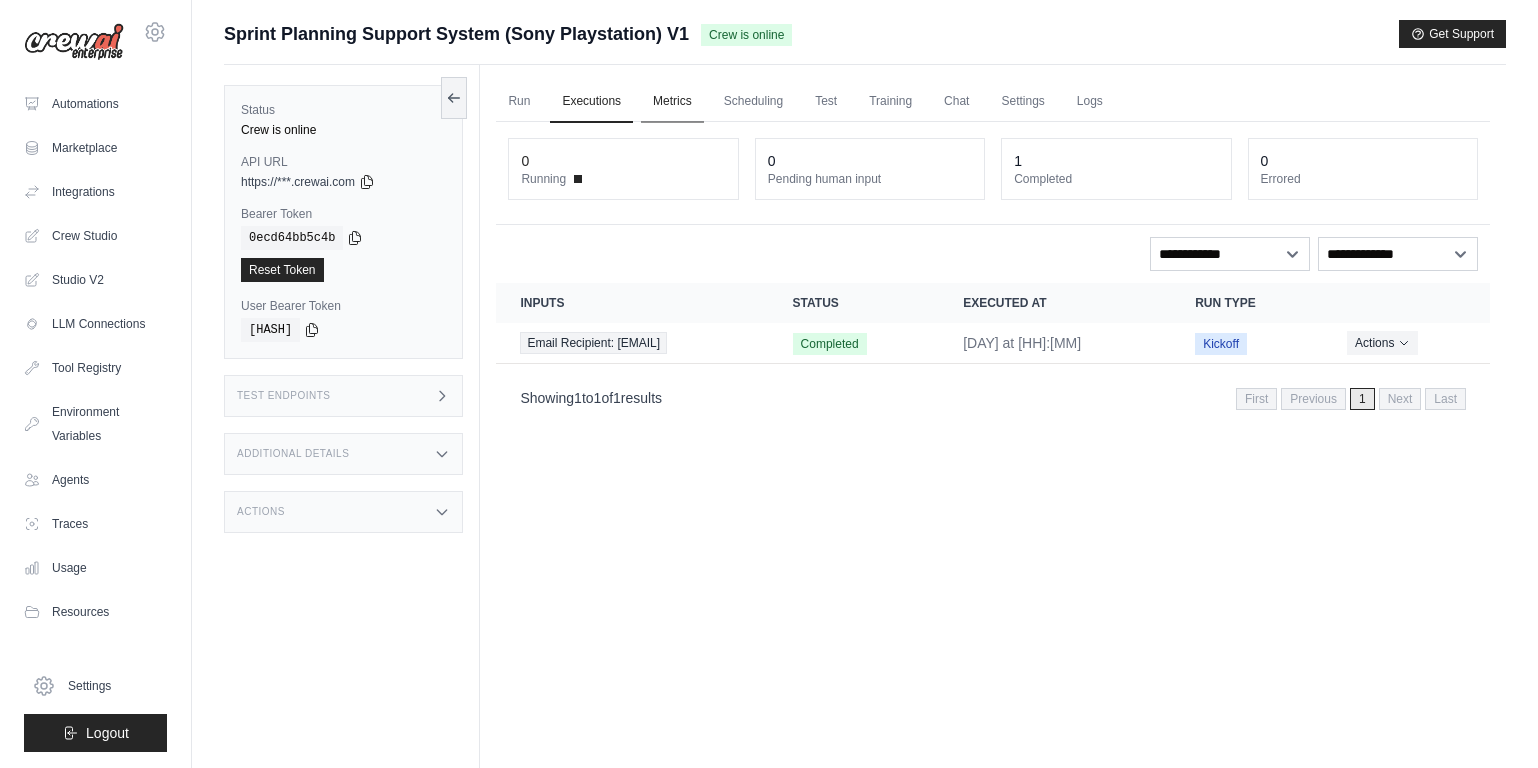 click on "Metrics" at bounding box center [672, 102] 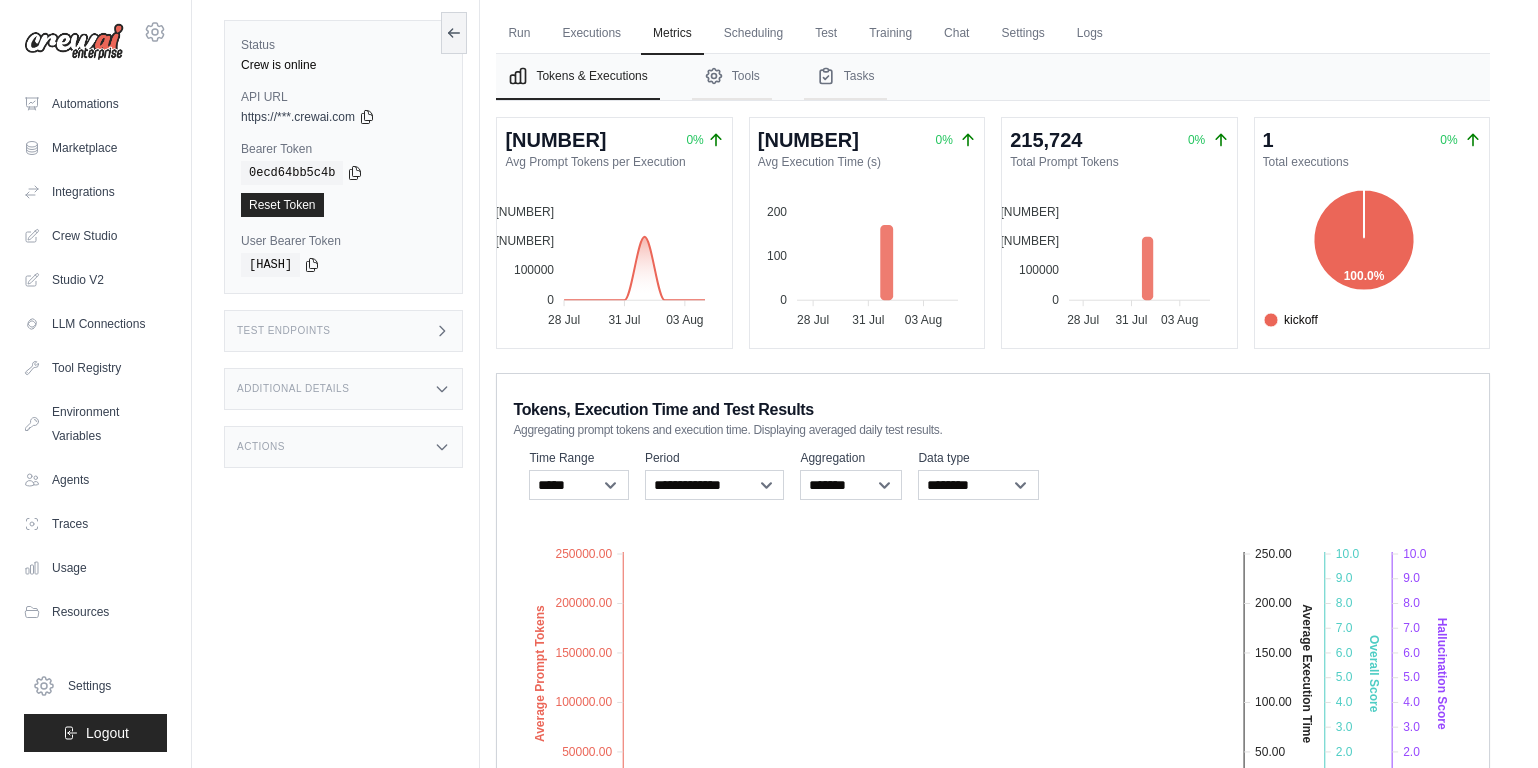 scroll, scrollTop: 0, scrollLeft: 0, axis: both 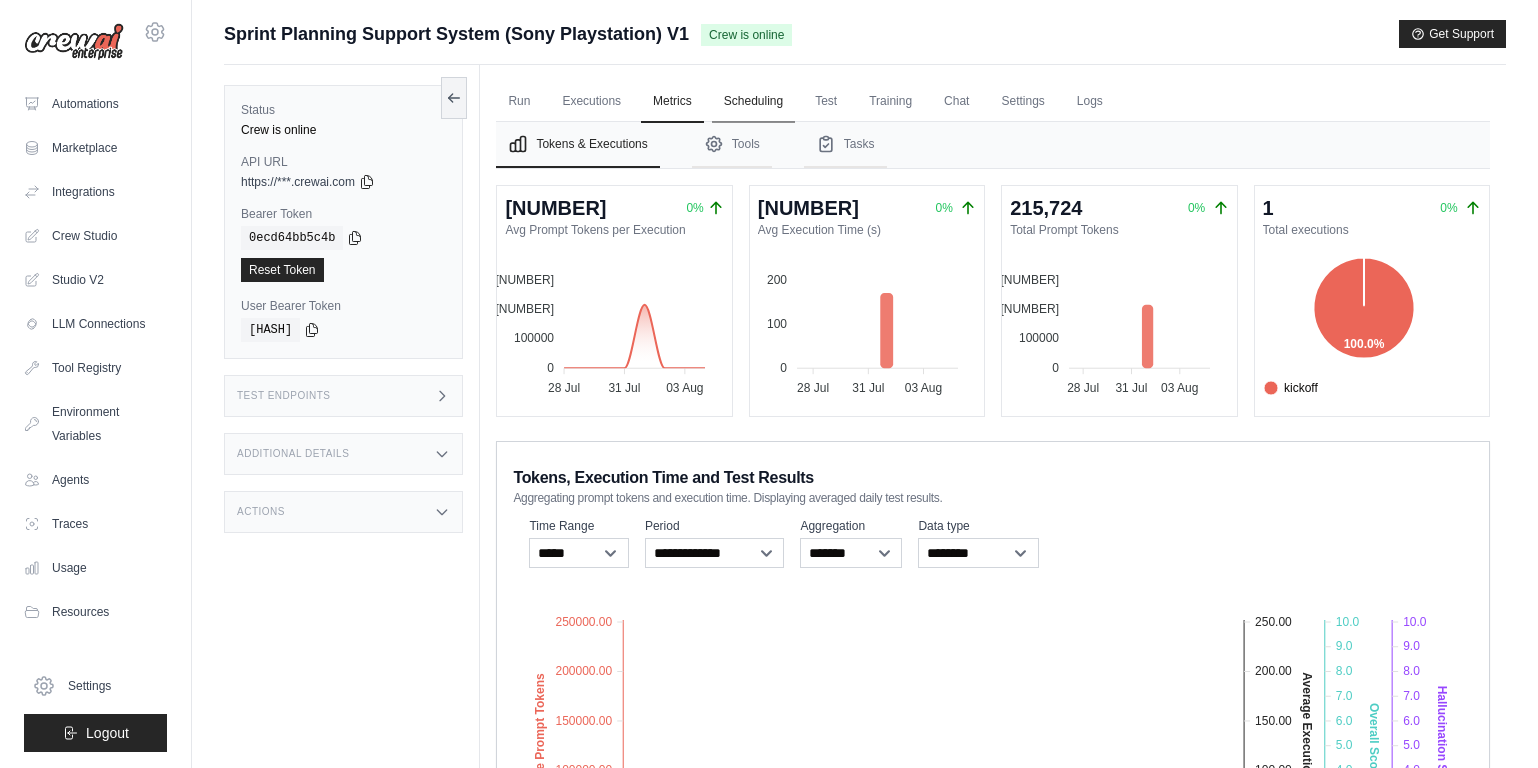 click on "Scheduling" at bounding box center [753, 102] 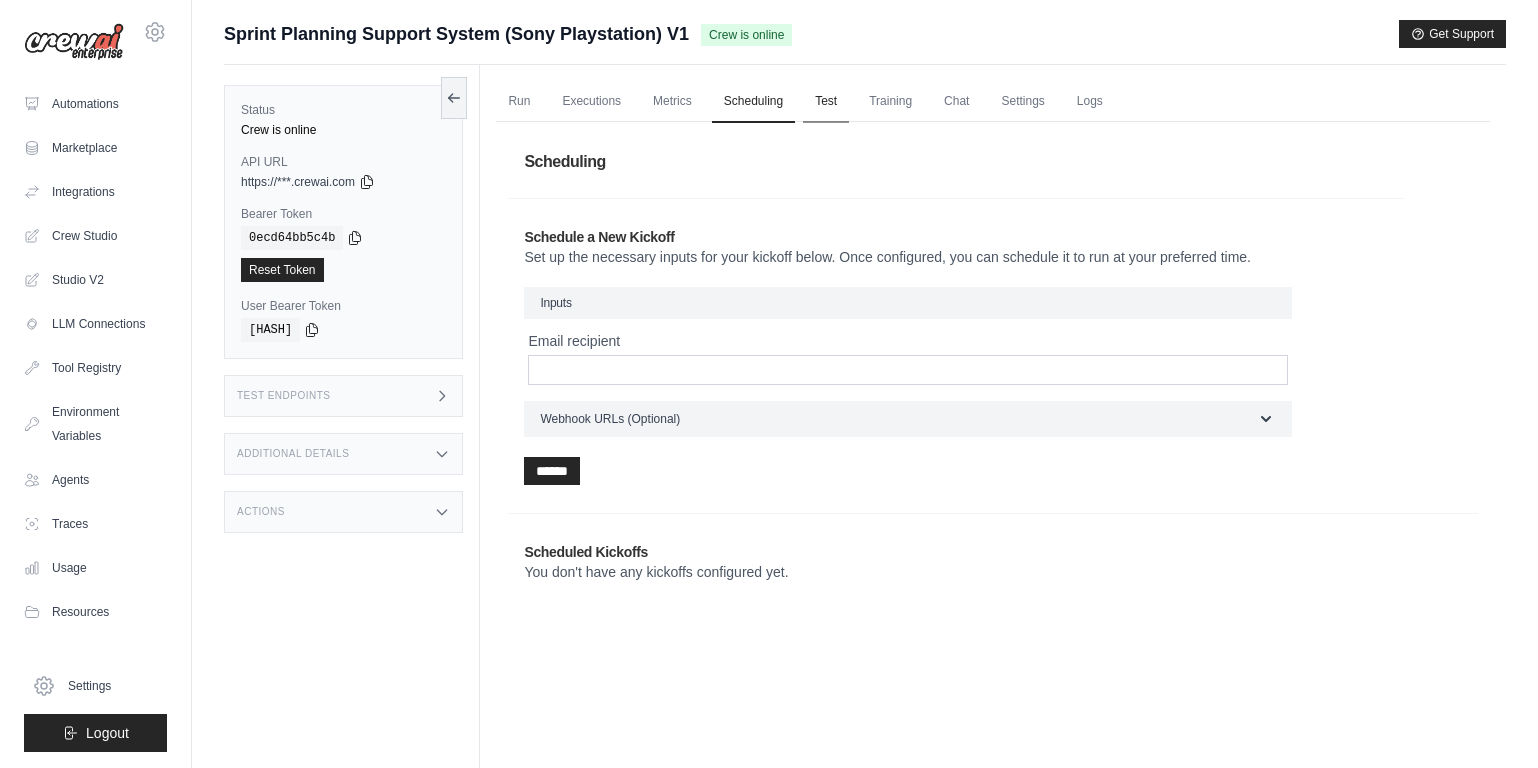 click on "Test" at bounding box center [826, 102] 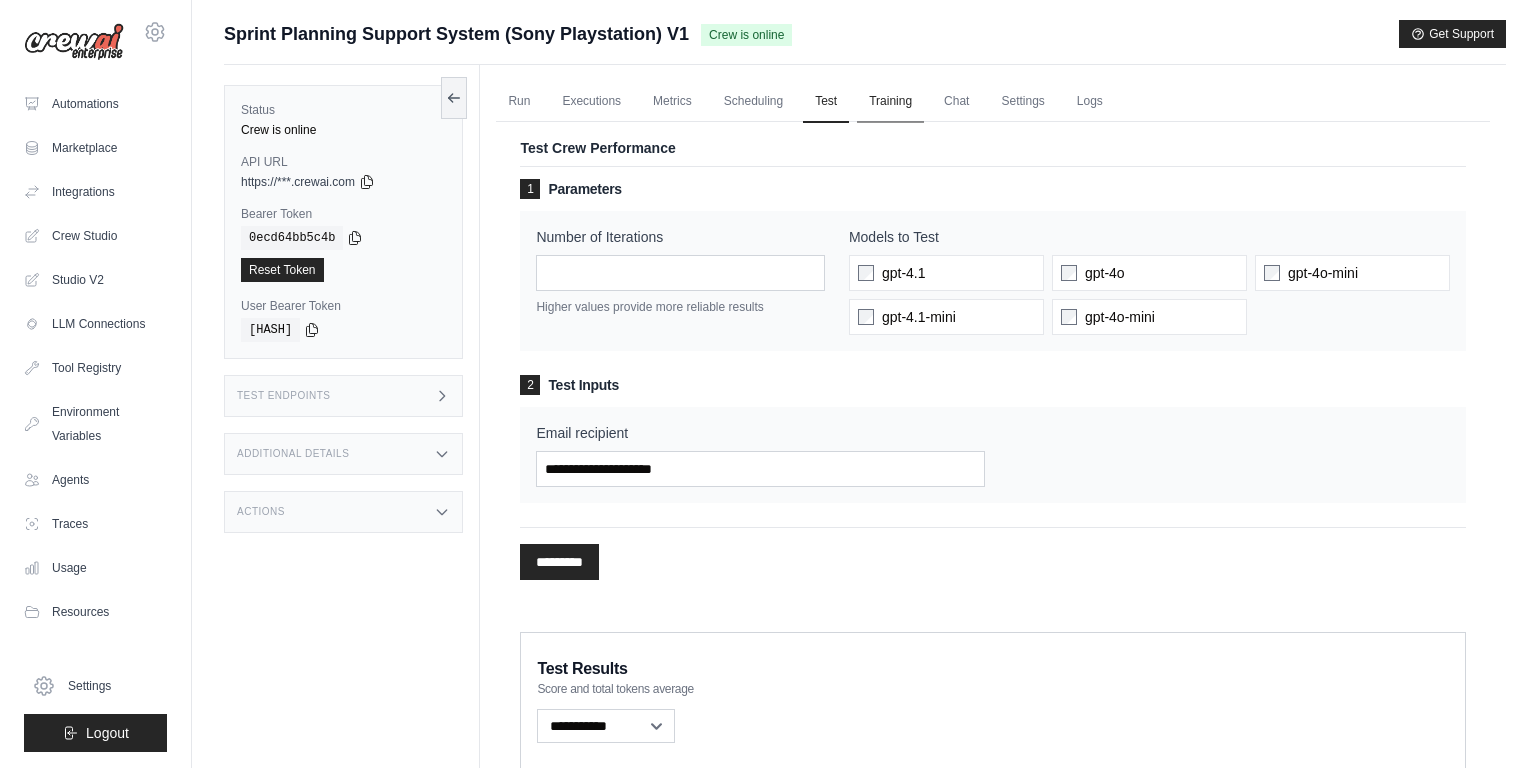 click on "Training" at bounding box center (890, 102) 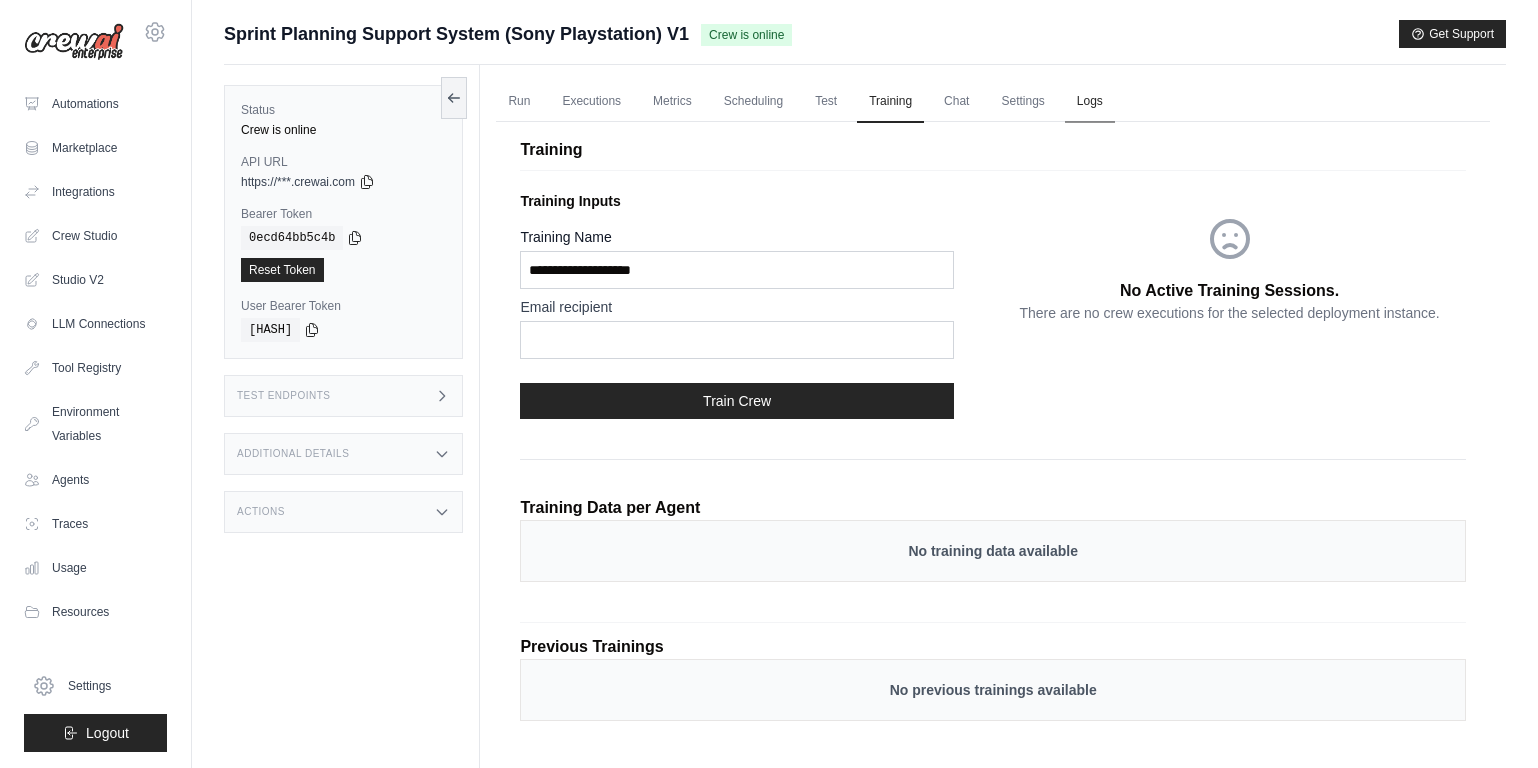 click on "Logs" at bounding box center [1090, 102] 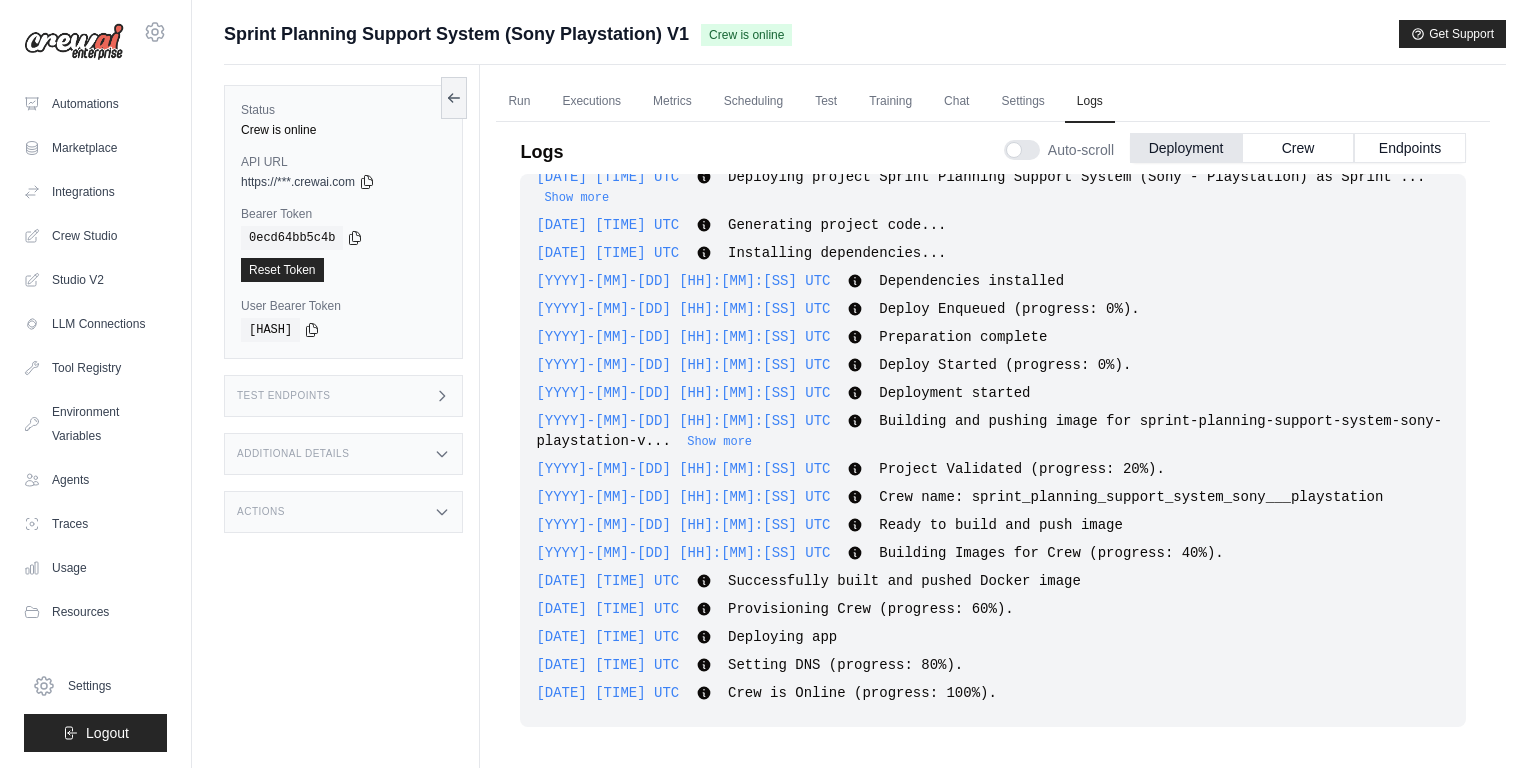 scroll, scrollTop: 0, scrollLeft: 0, axis: both 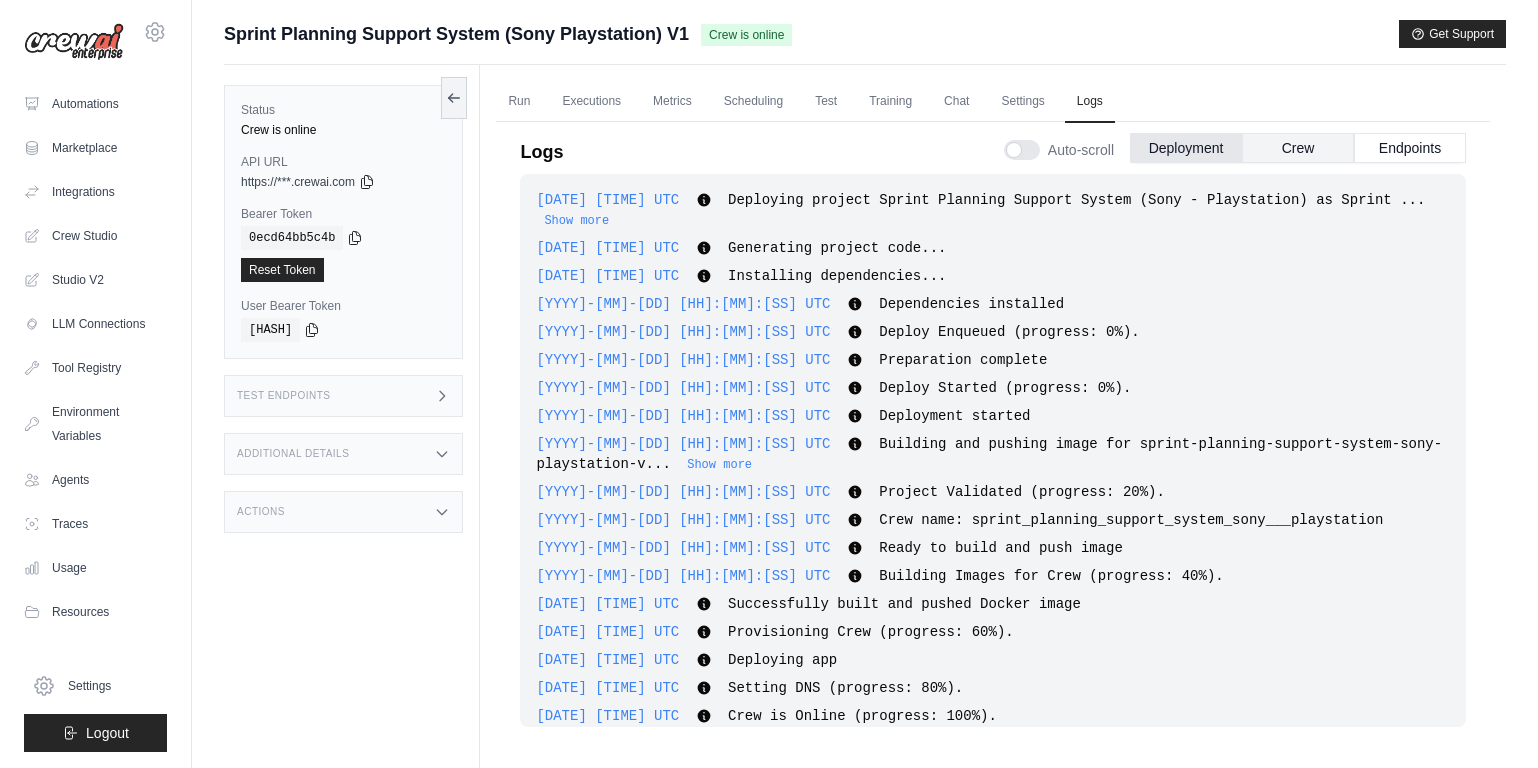 click on "Crew" at bounding box center [1298, 148] 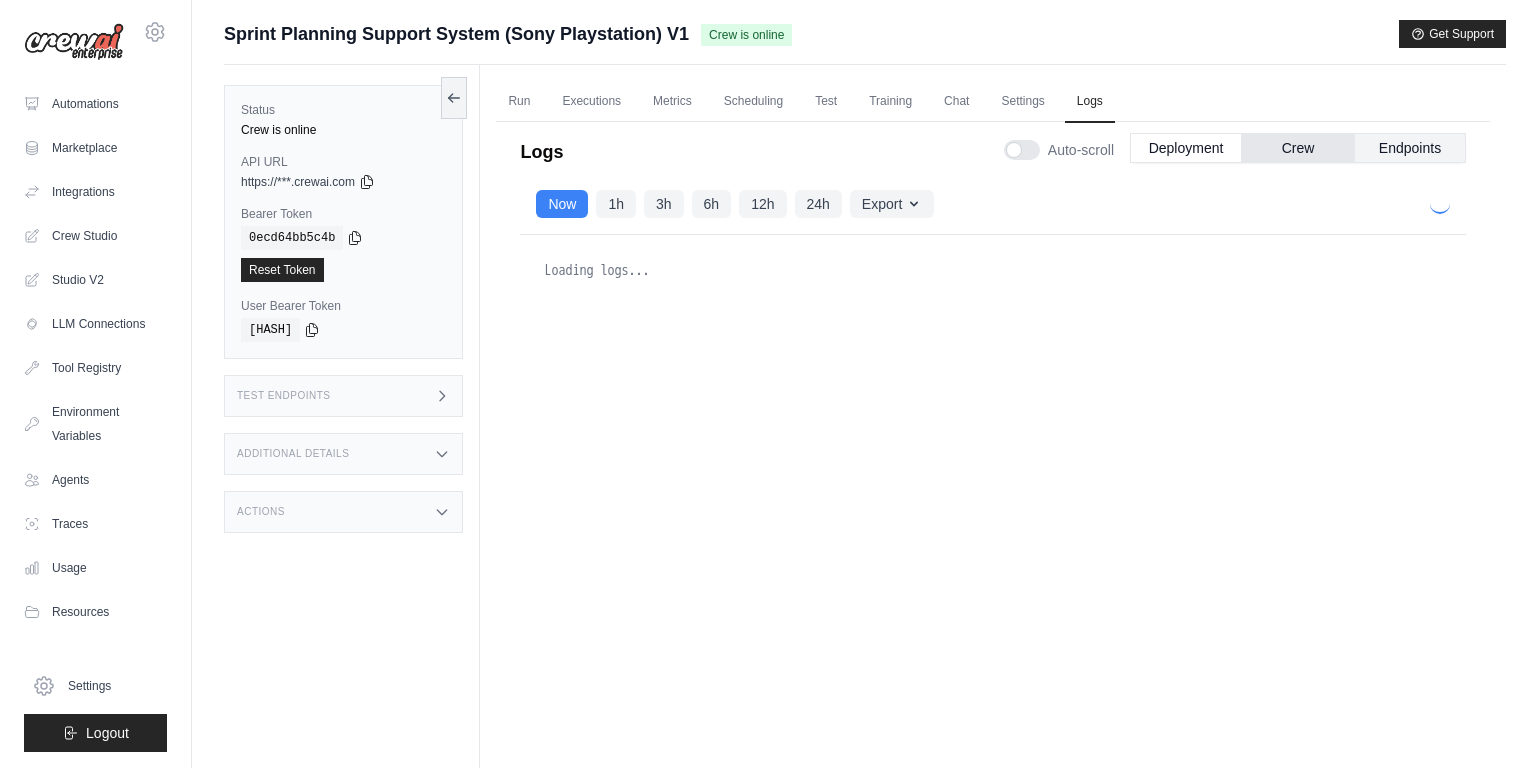 click on "Endpoints" at bounding box center [1410, 148] 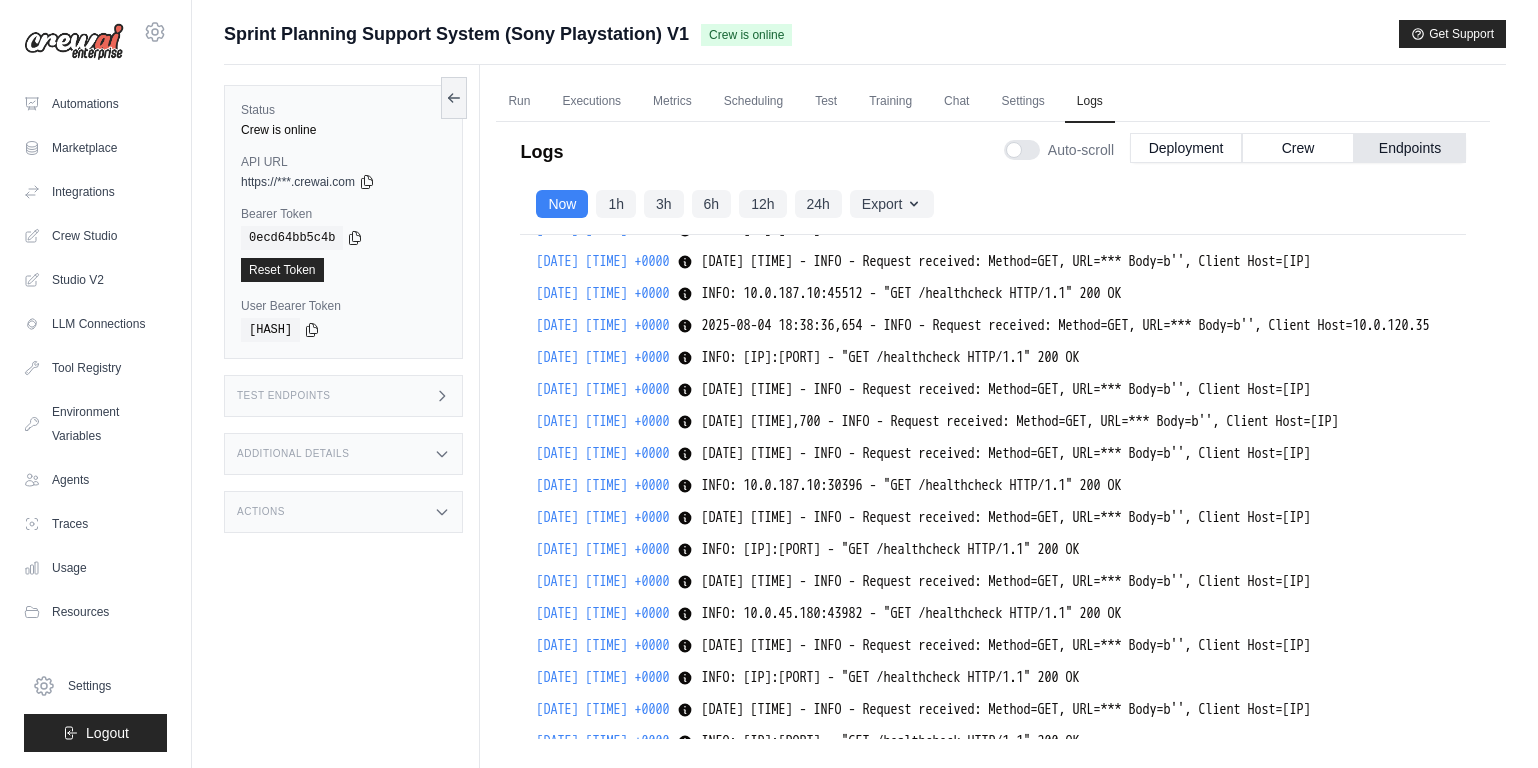 scroll, scrollTop: 54561, scrollLeft: 0, axis: vertical 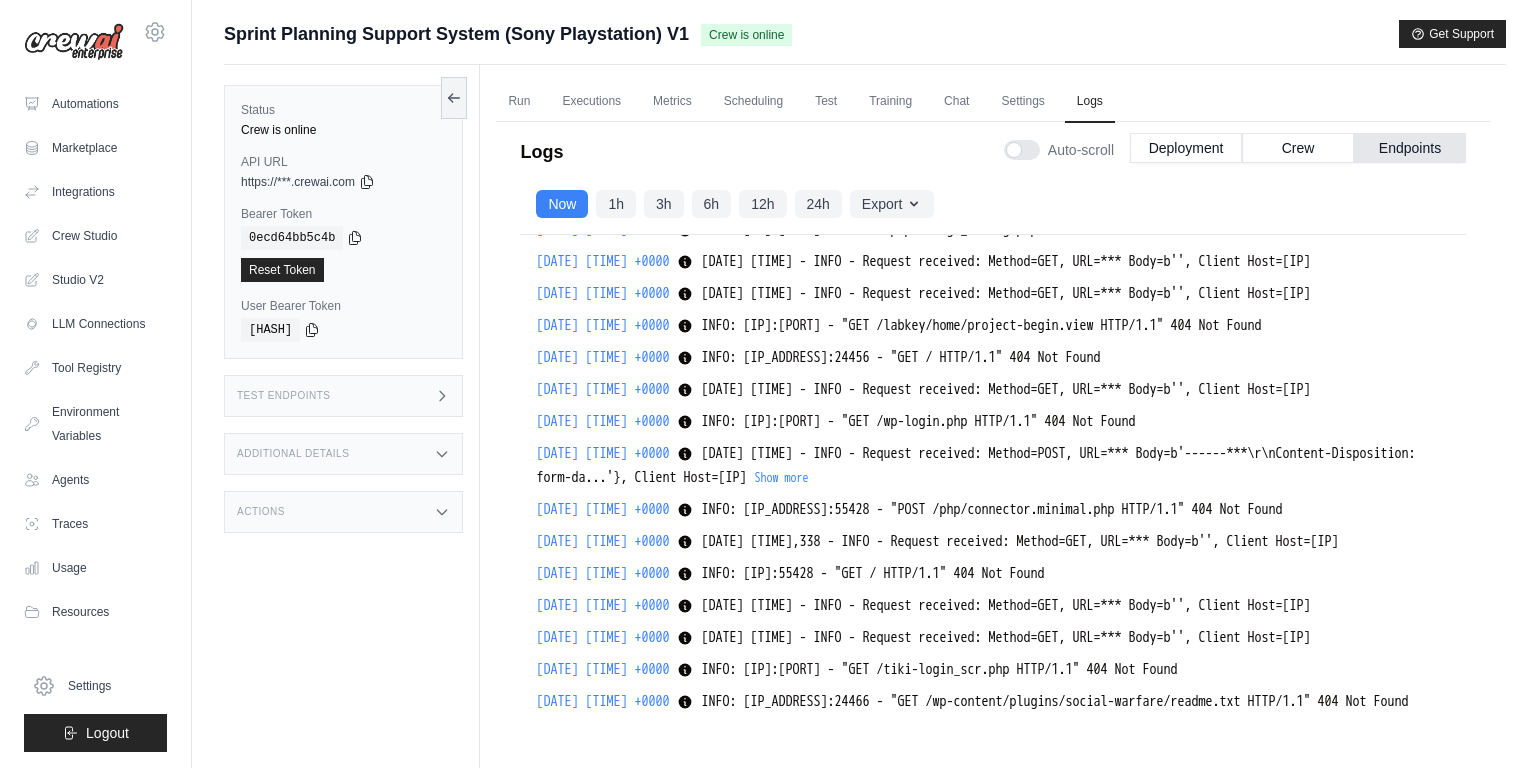 click at bounding box center [74, 42] 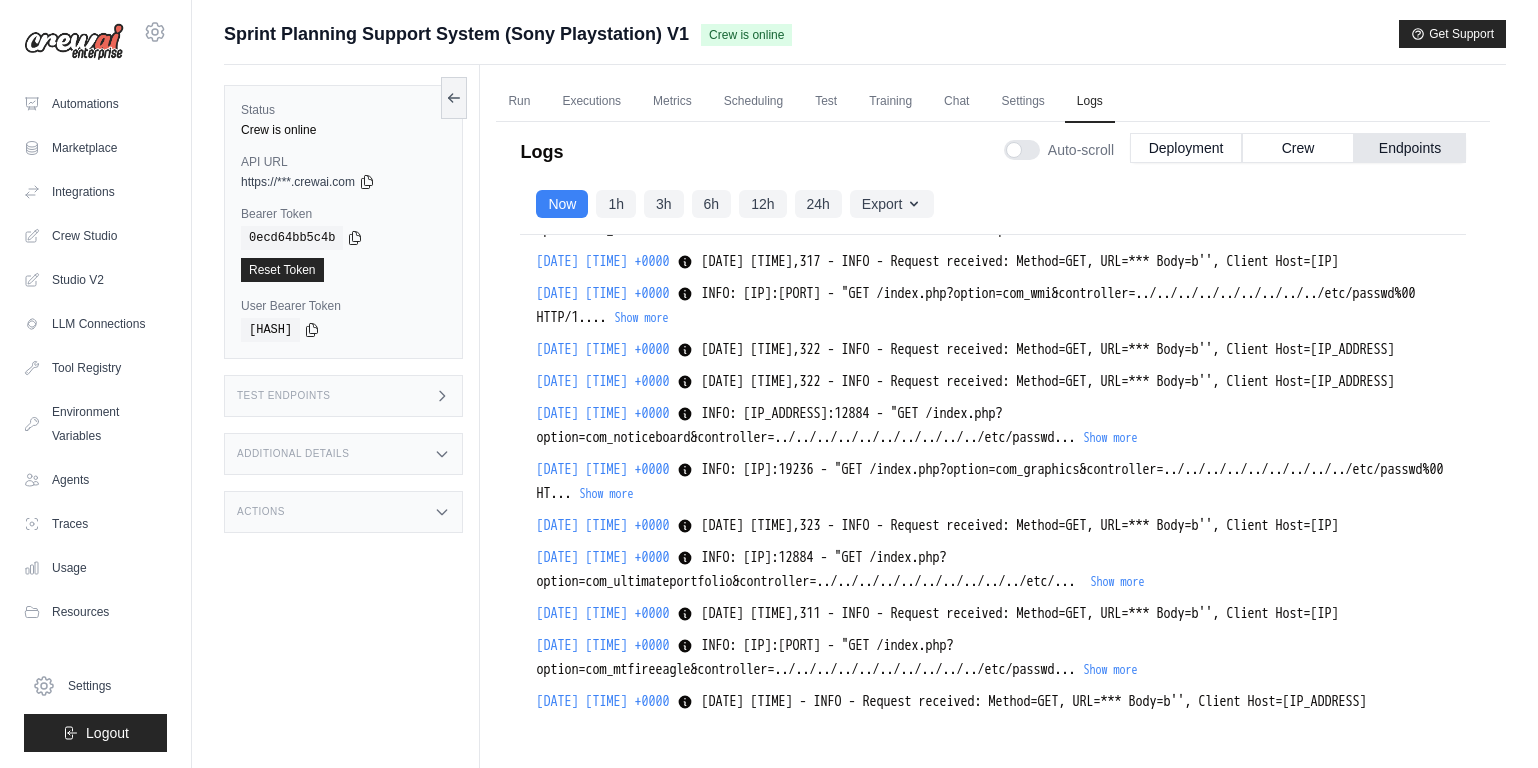 scroll, scrollTop: 94346, scrollLeft: 0, axis: vertical 